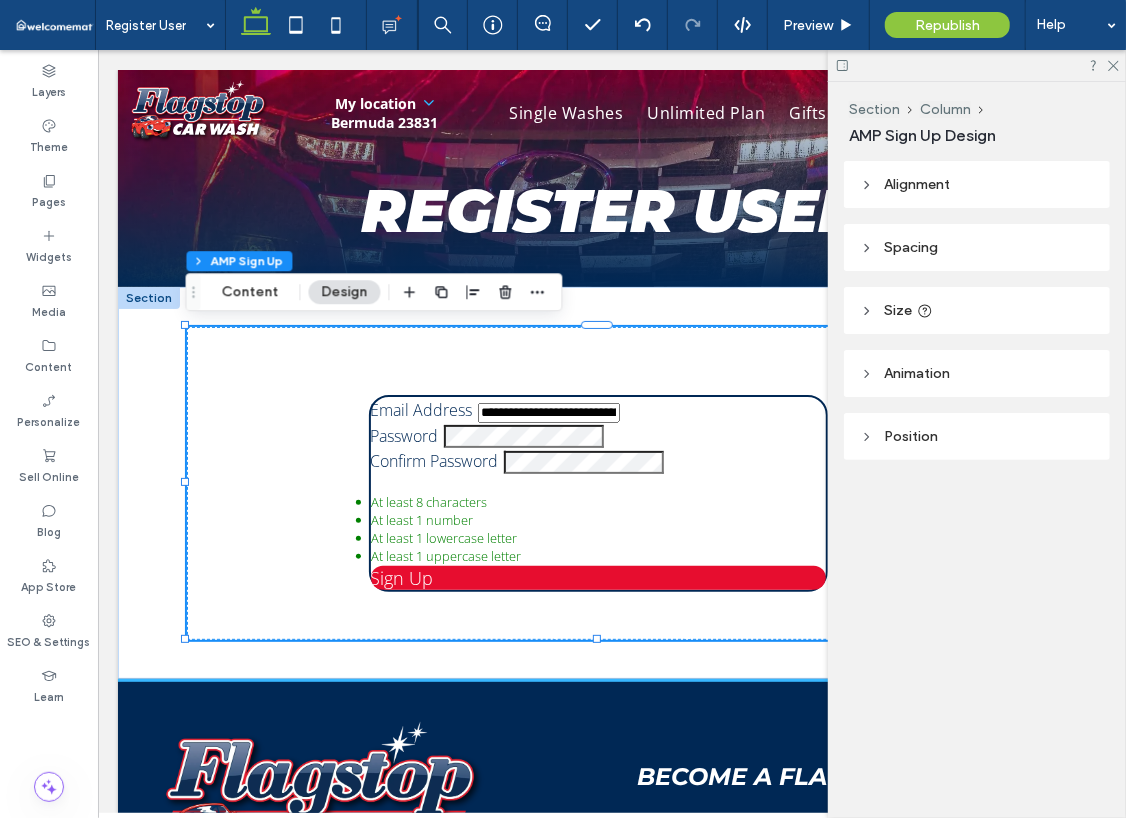 scroll, scrollTop: 0, scrollLeft: 0, axis: both 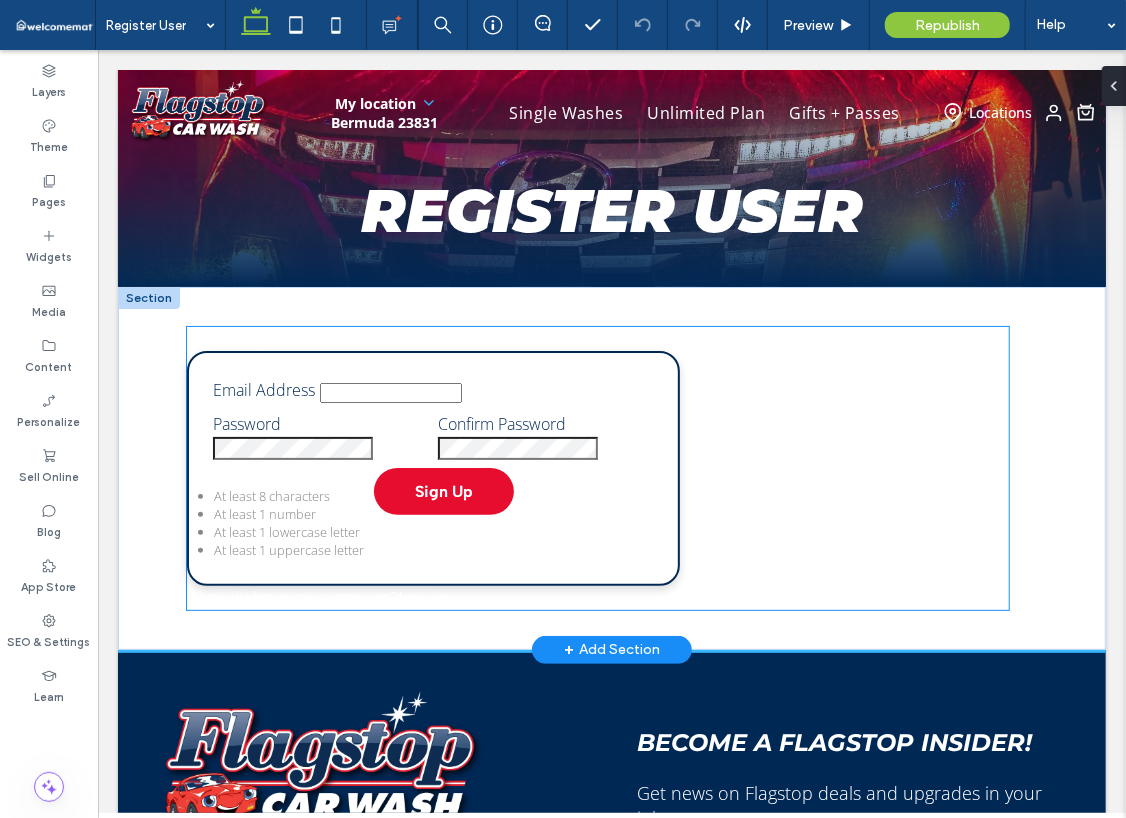 type on "**********" 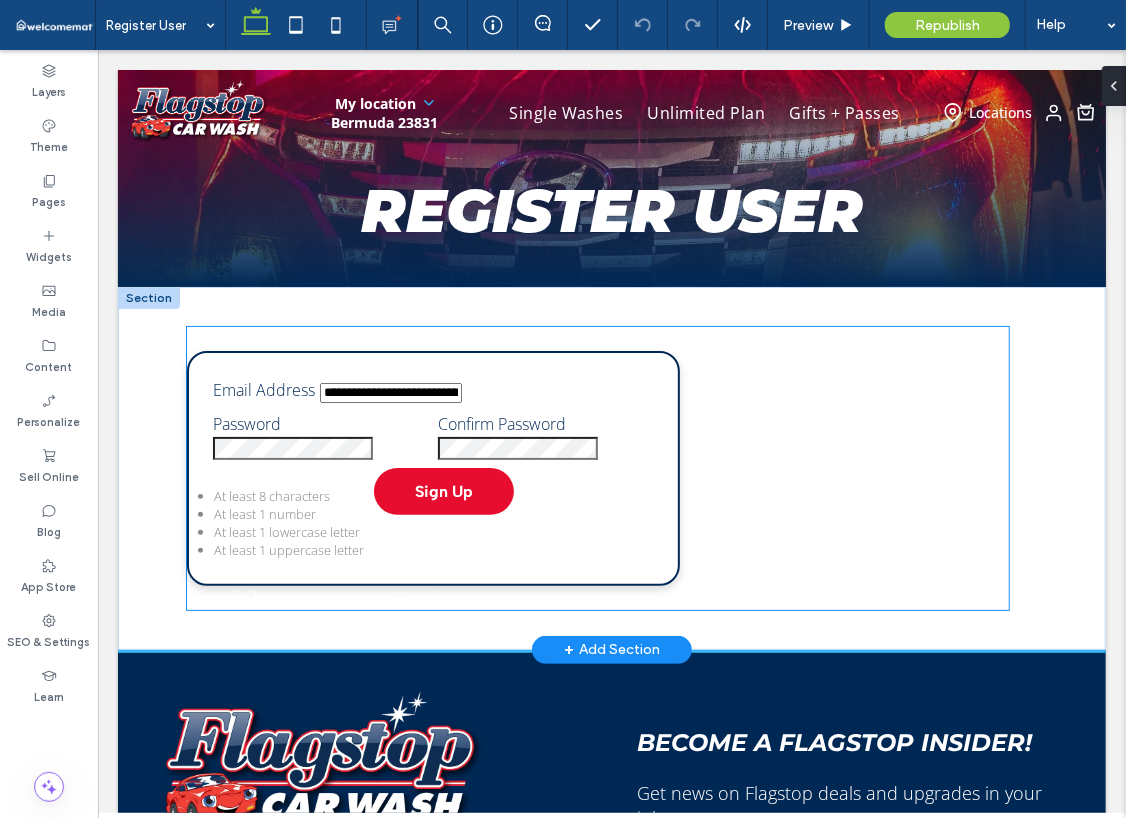 click on "**********" at bounding box center (597, 468) 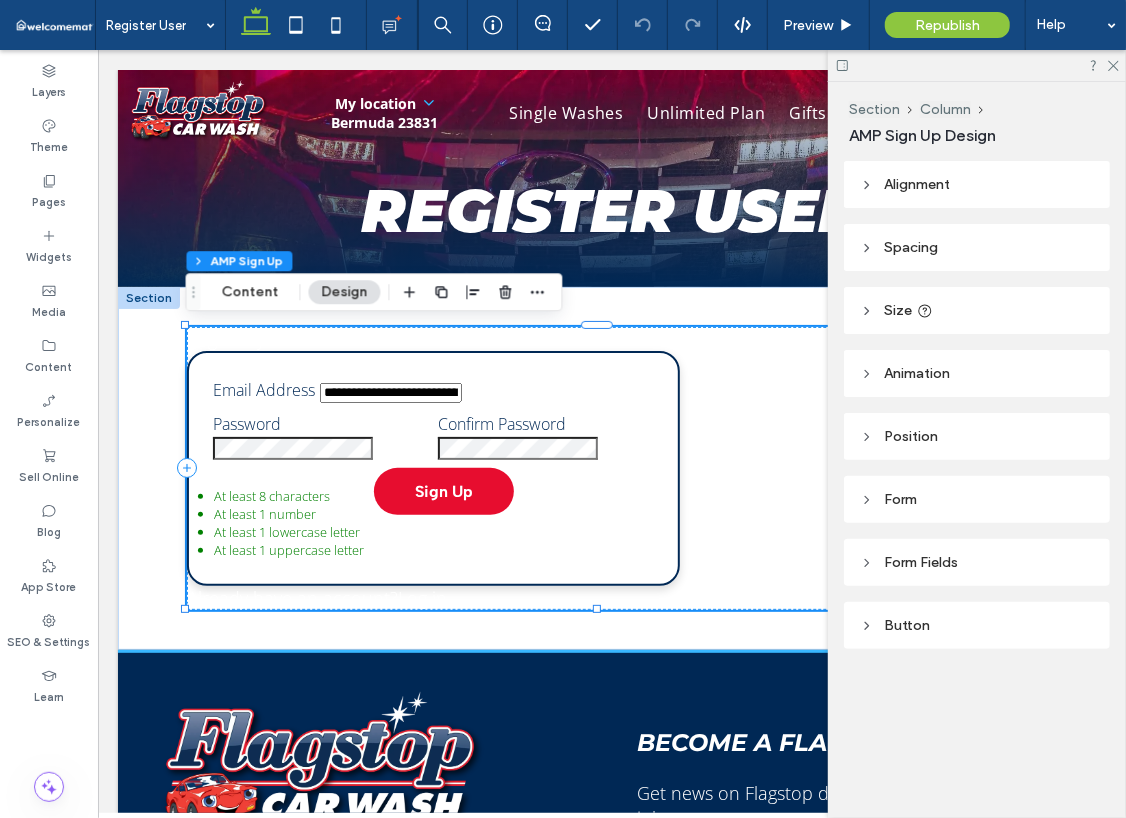 click on "Form" at bounding box center [977, 499] 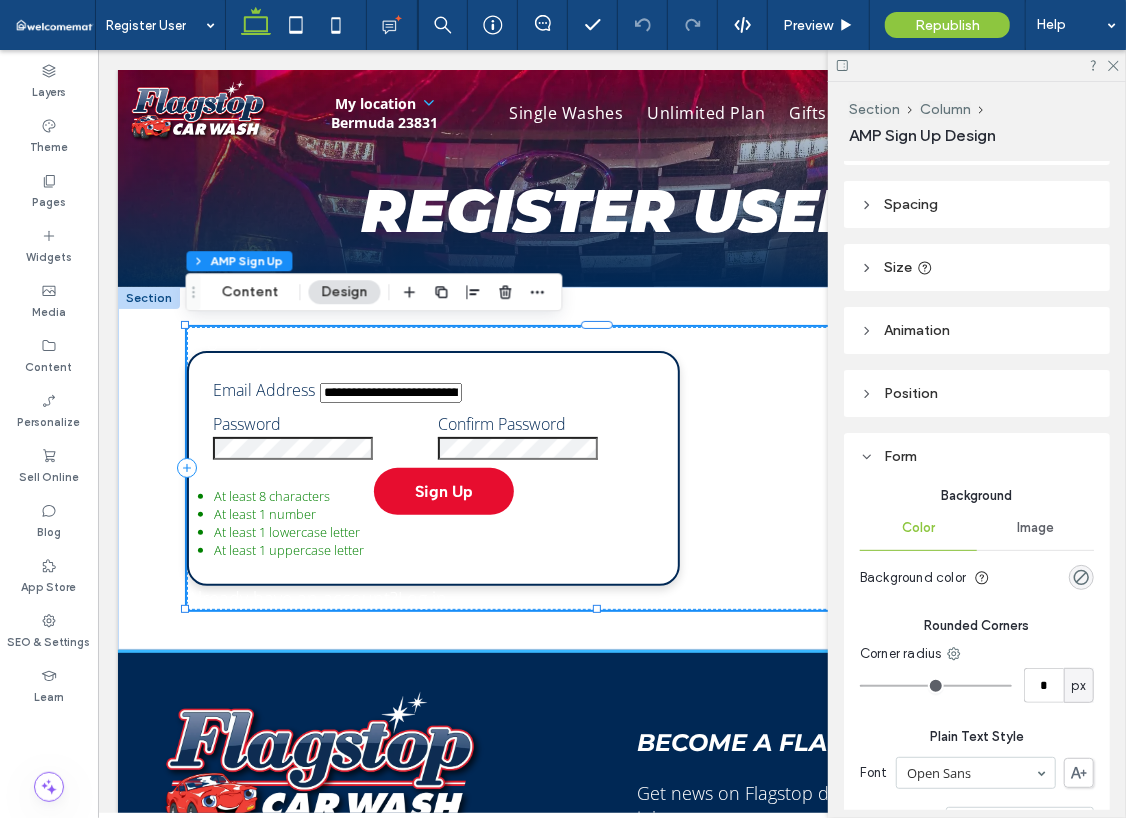 scroll, scrollTop: 0, scrollLeft: 0, axis: both 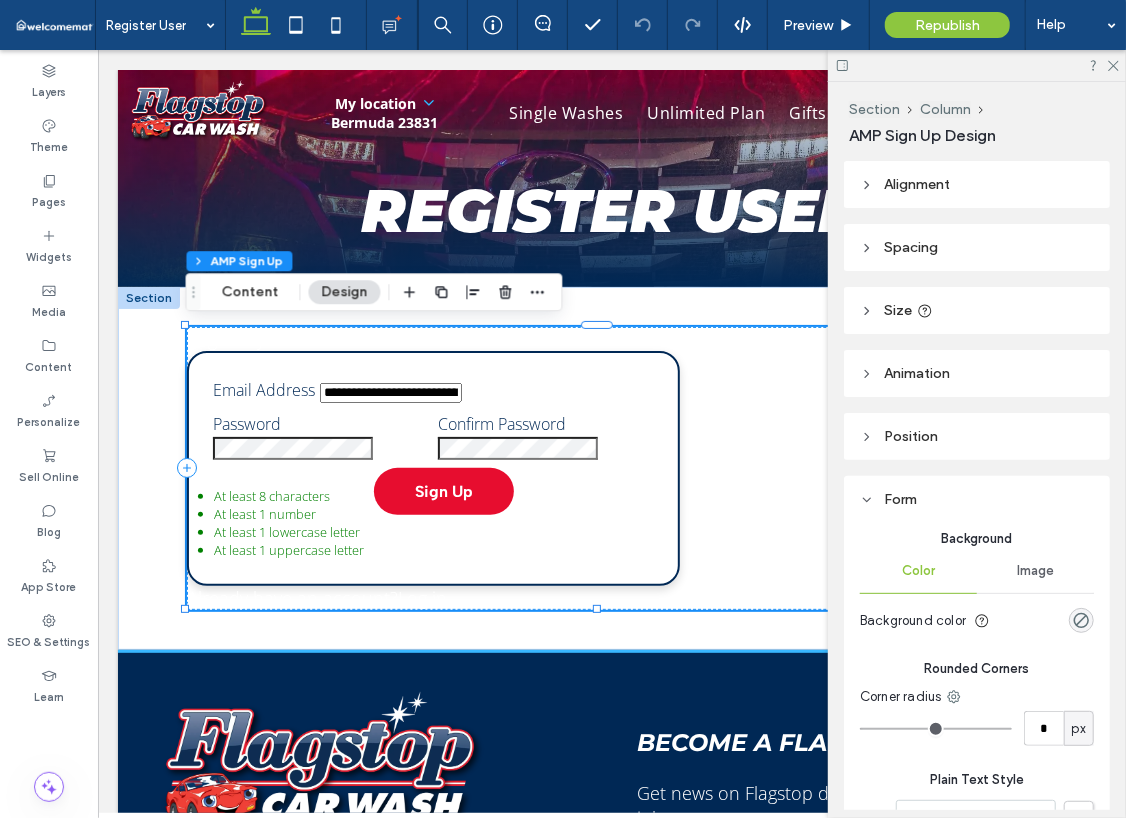 click on "Size" at bounding box center [977, 310] 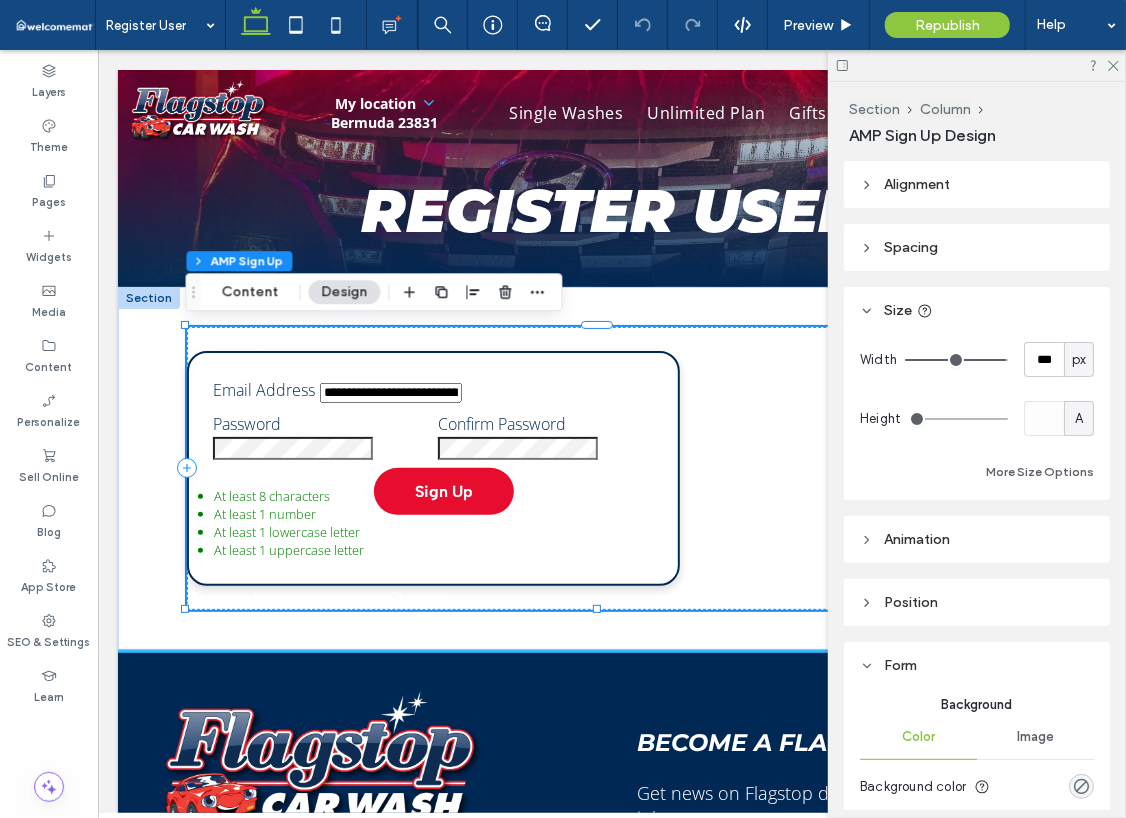 click on "px" at bounding box center [1079, 360] 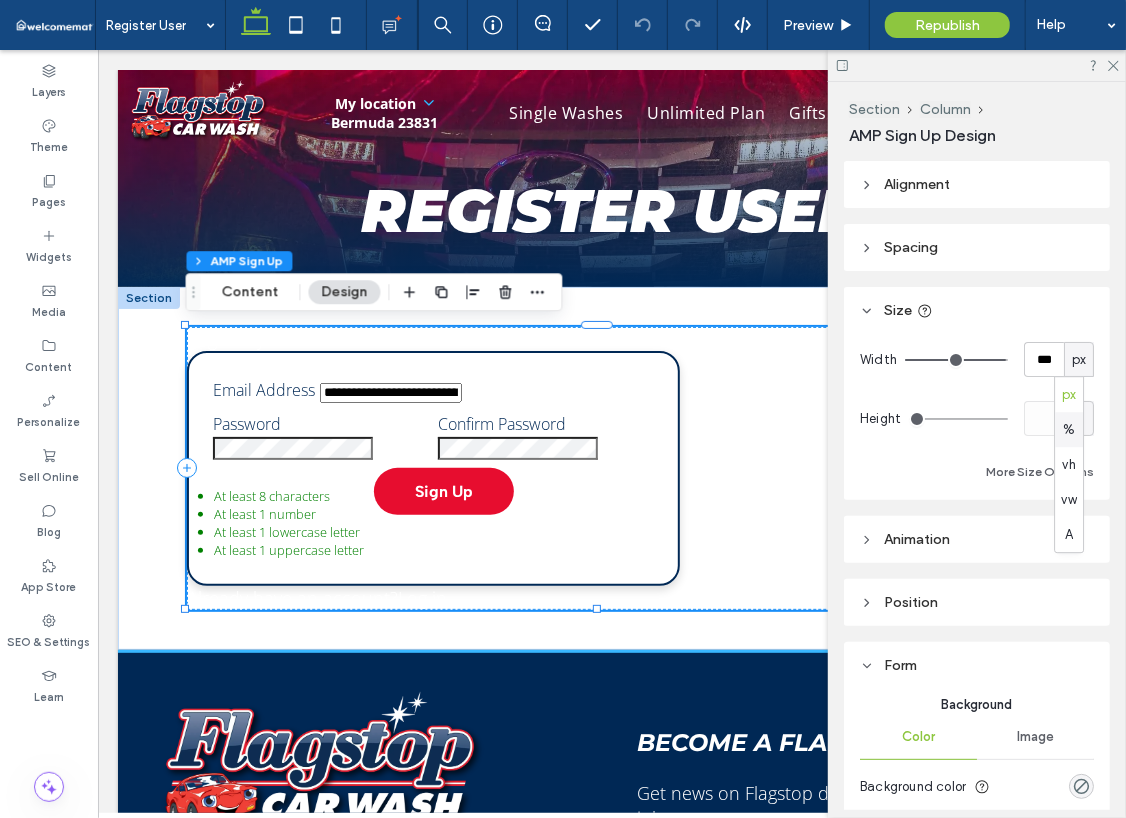 click on "%" at bounding box center [1069, 430] 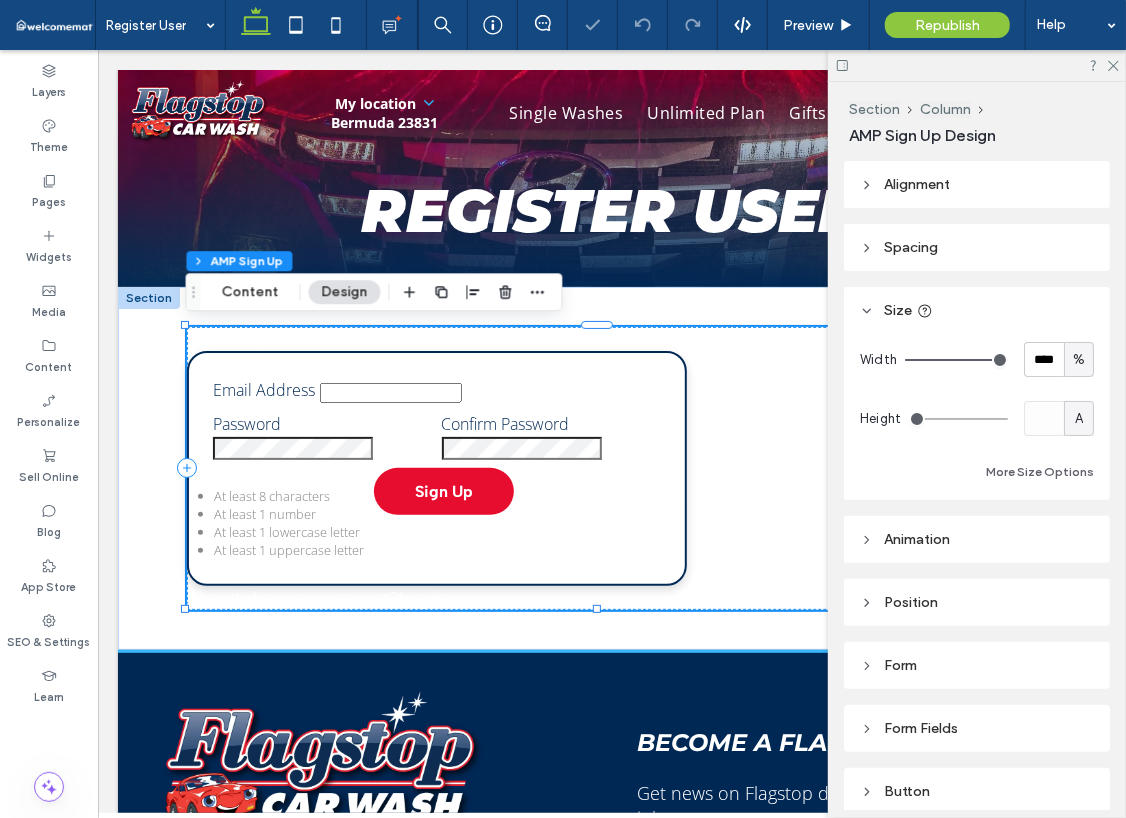 type on "**********" 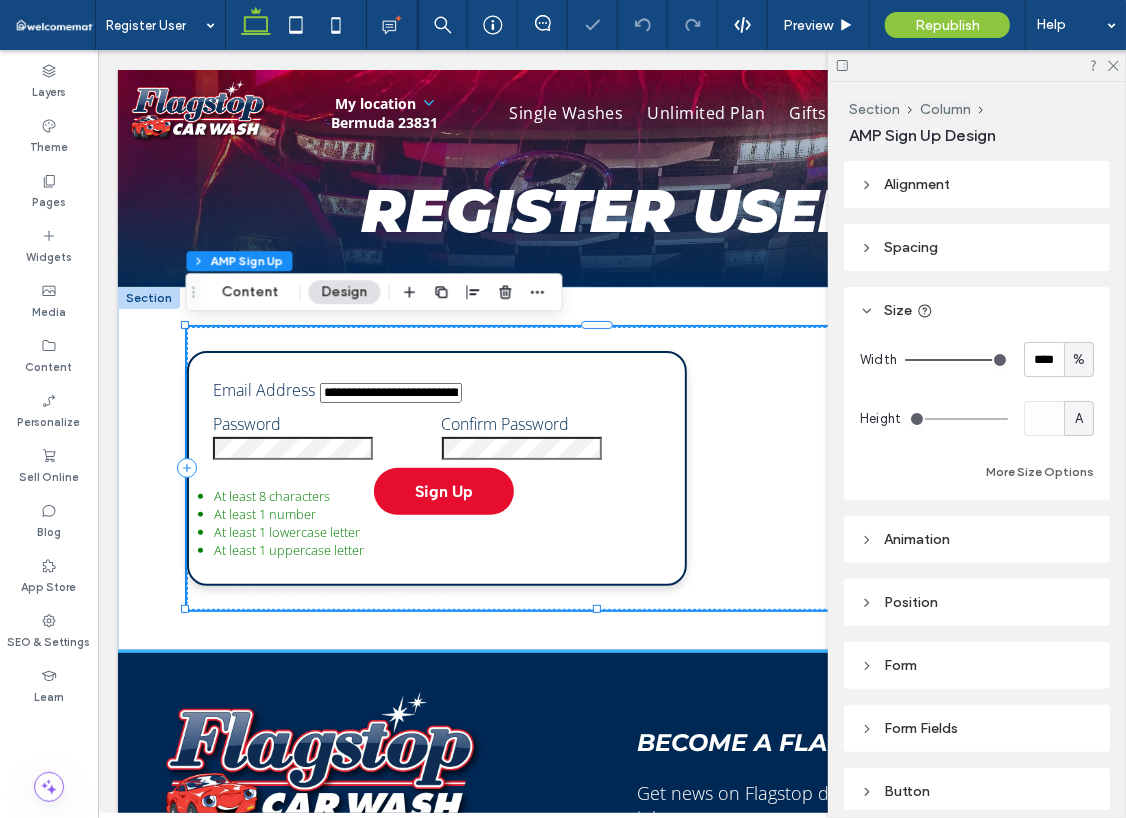 type on "***" 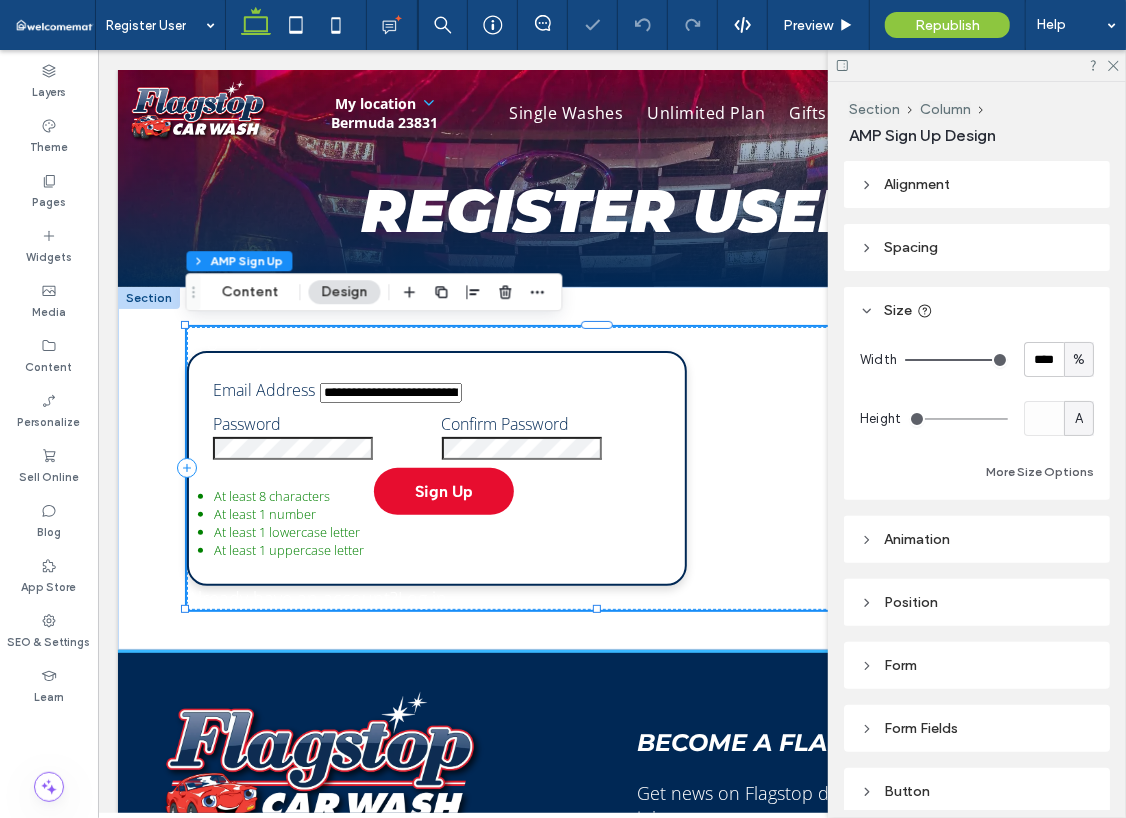 type on "***" 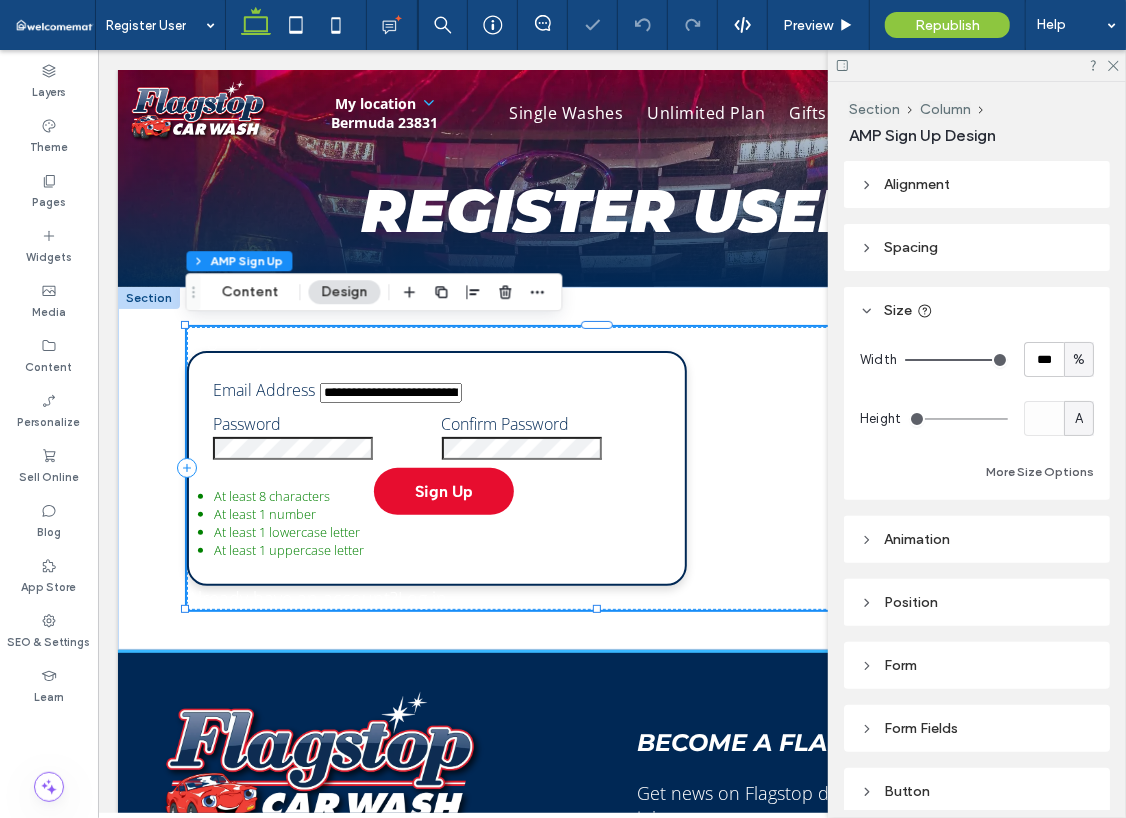 drag, startPoint x: 992, startPoint y: 361, endPoint x: 1025, endPoint y: 366, distance: 33.37664 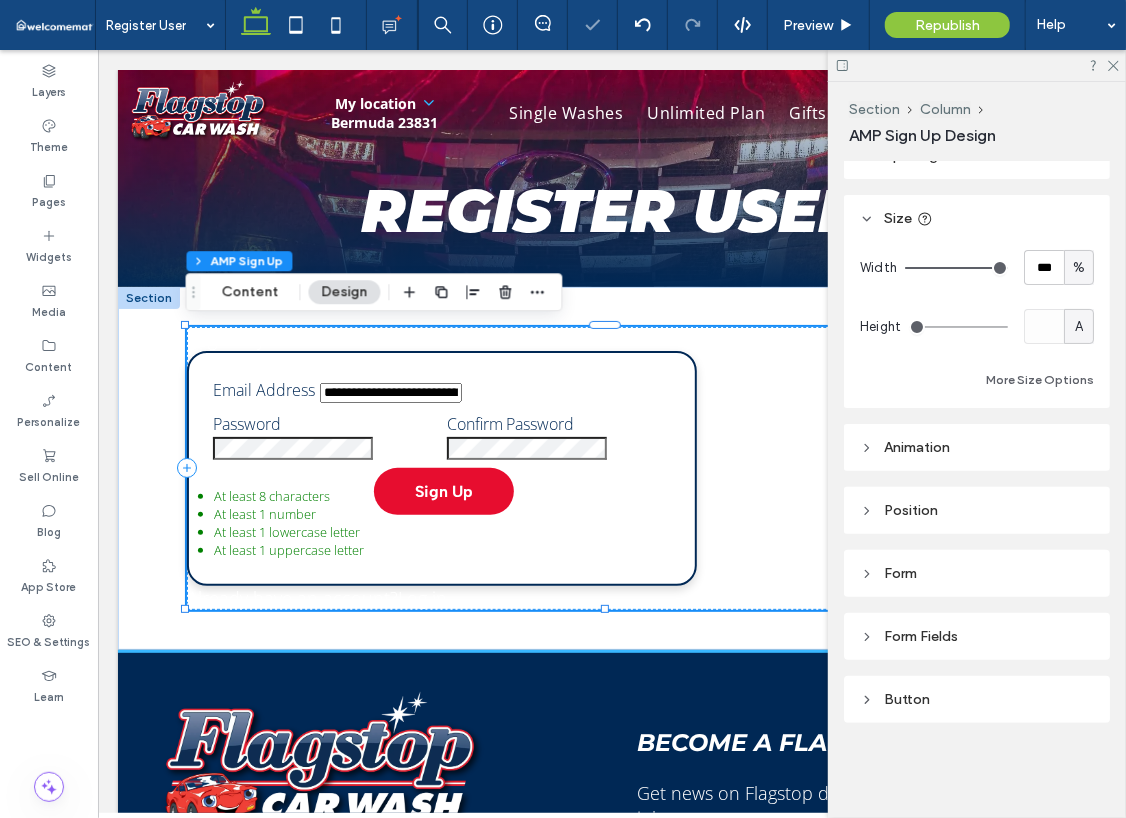 click on "Form" at bounding box center (977, 573) 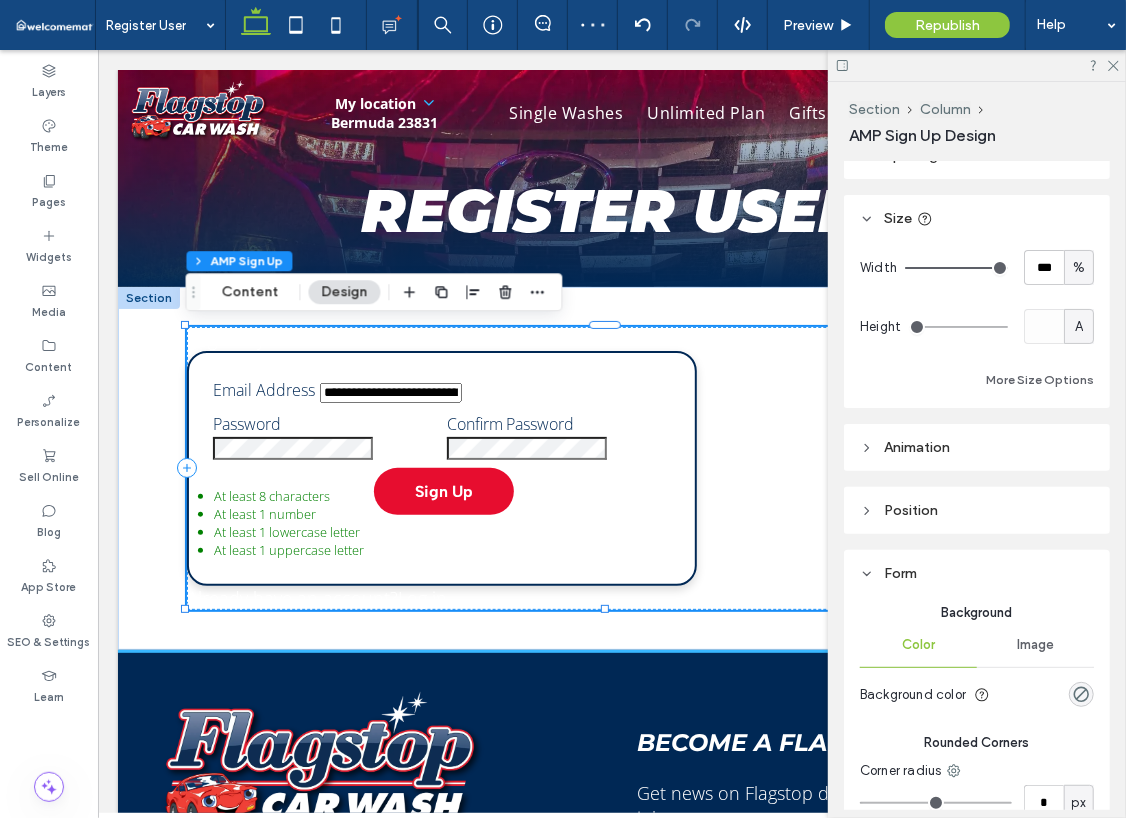 scroll, scrollTop: 292, scrollLeft: 0, axis: vertical 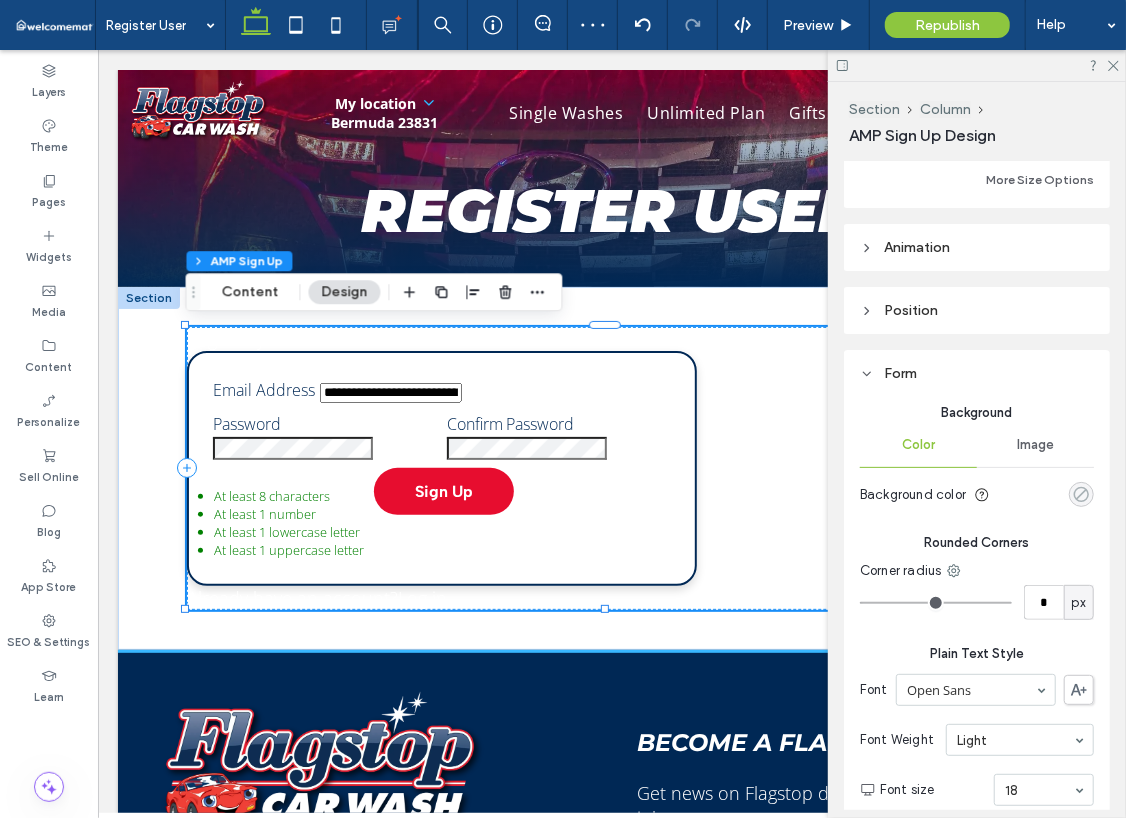 click at bounding box center [1081, 494] 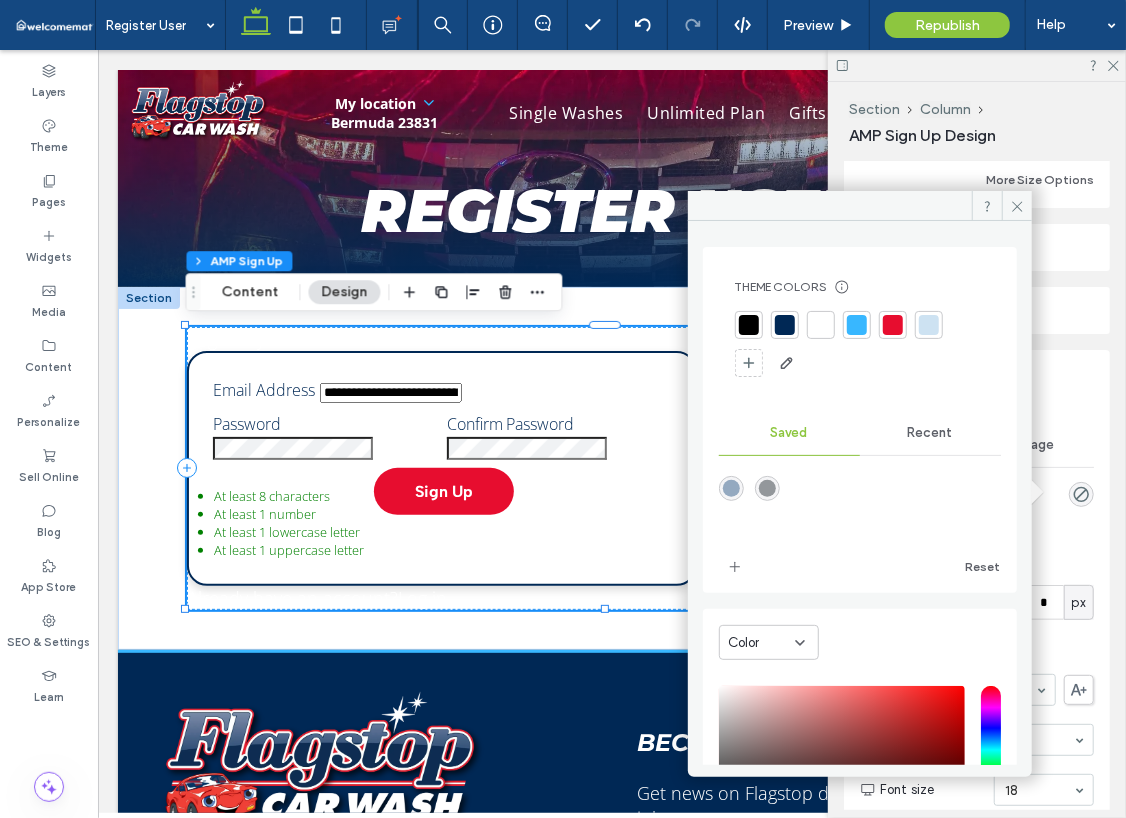 click on "Recent" at bounding box center (930, 433) 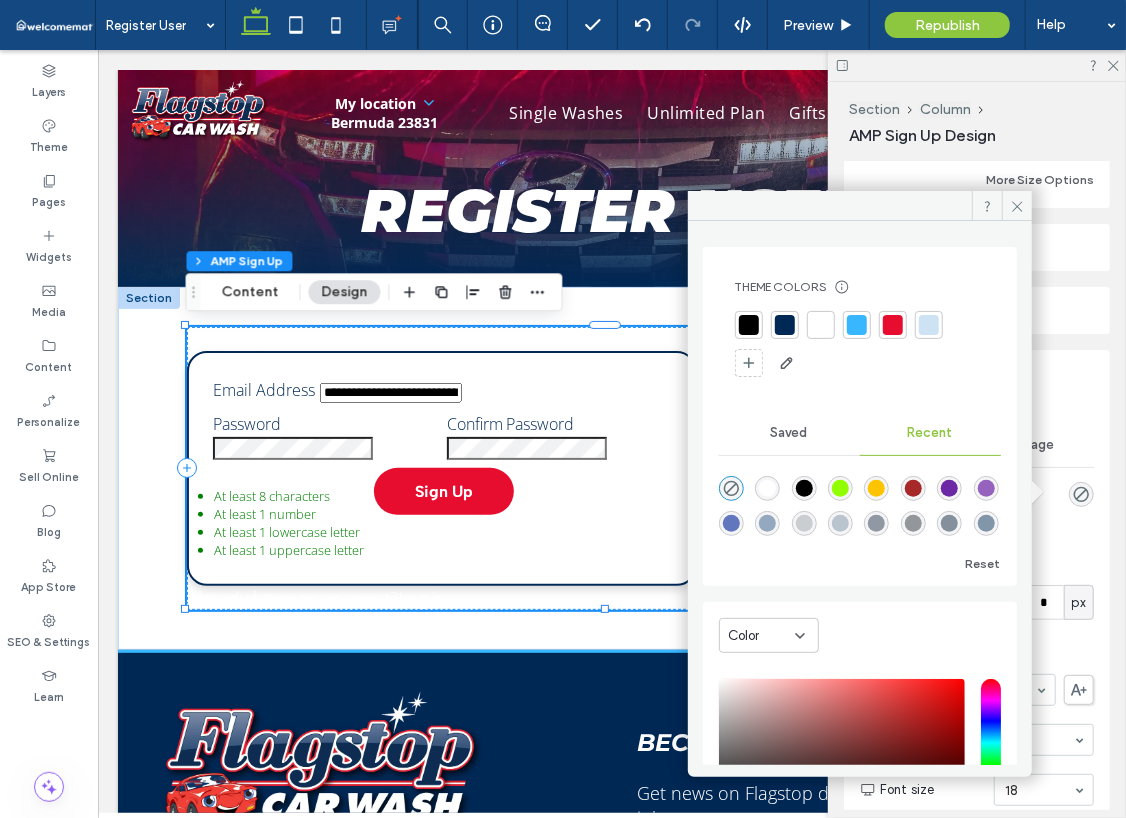 click on "Form" at bounding box center [977, 373] 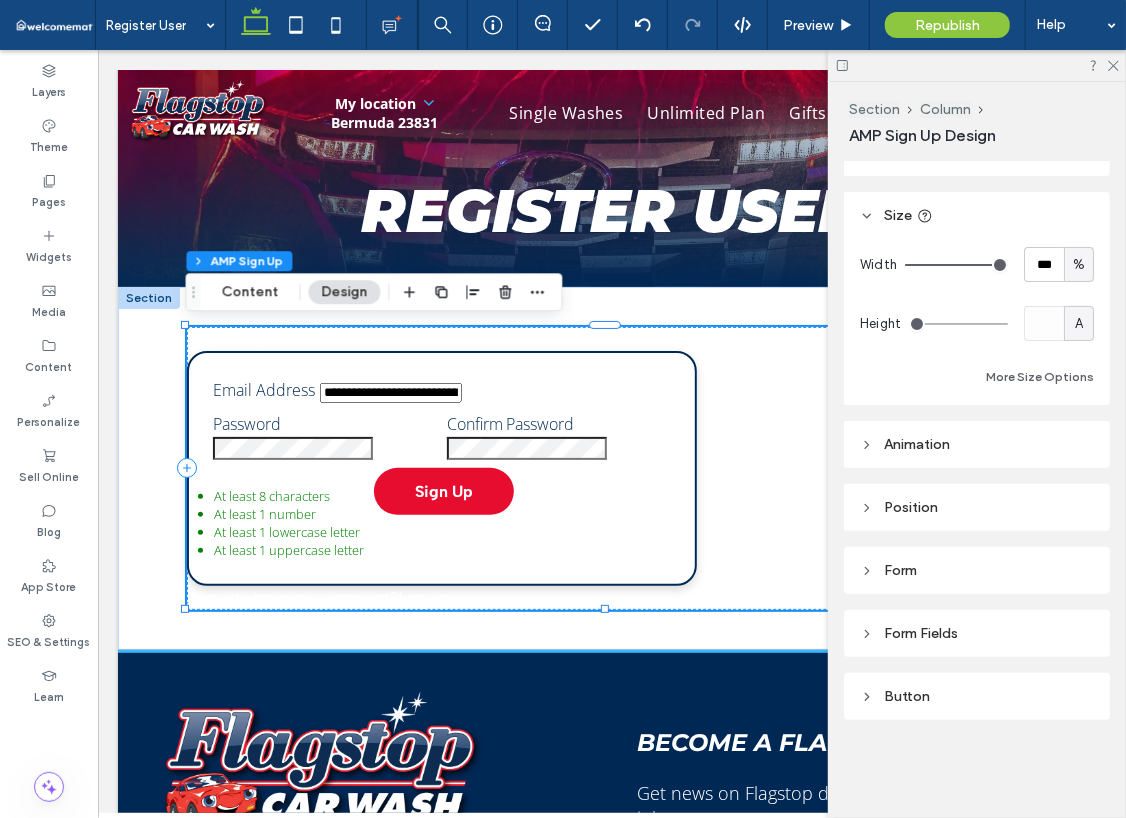 scroll, scrollTop: 92, scrollLeft: 0, axis: vertical 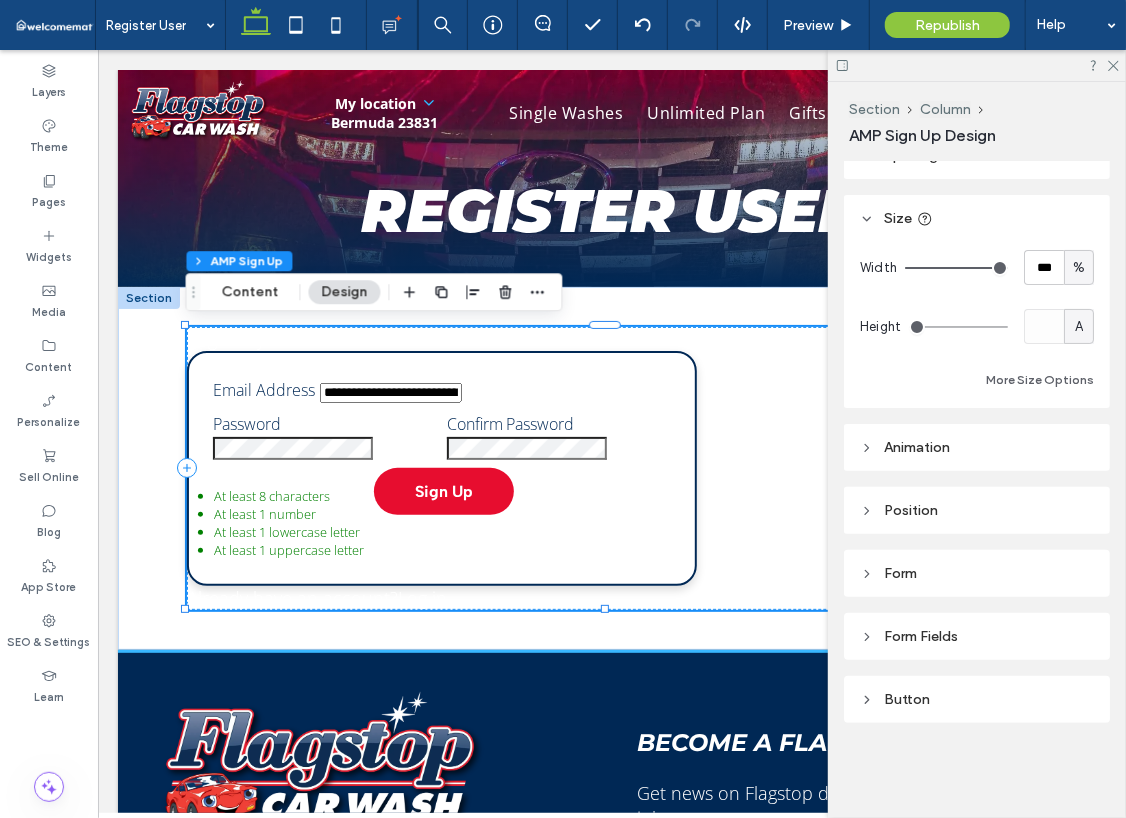 click on "Animation" at bounding box center [977, 447] 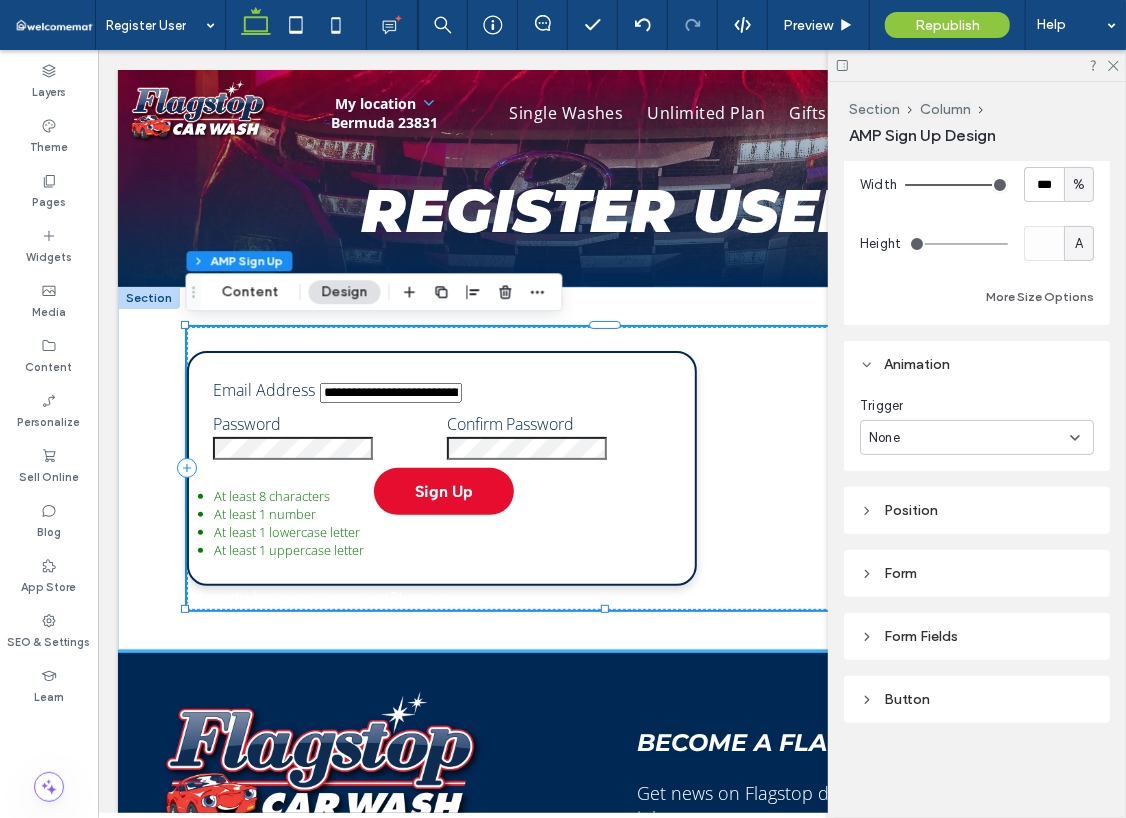 click on "Form" at bounding box center (977, 573) 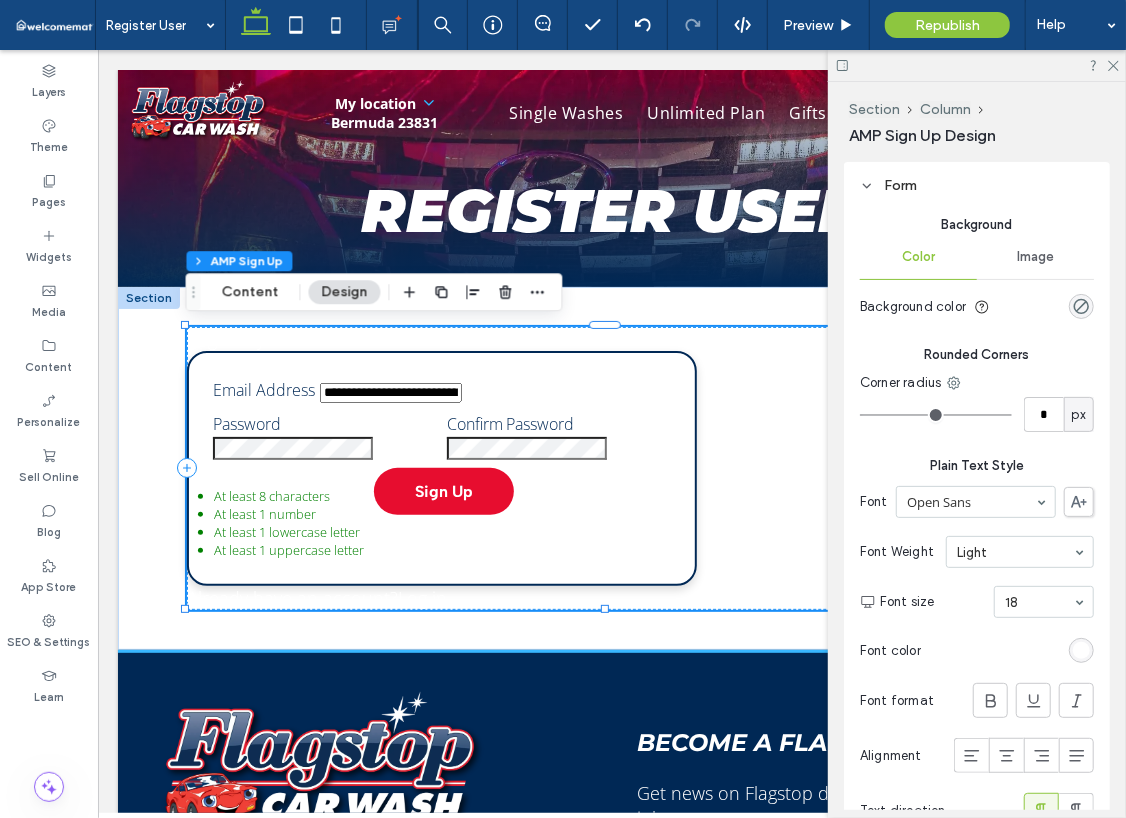 scroll, scrollTop: 592, scrollLeft: 0, axis: vertical 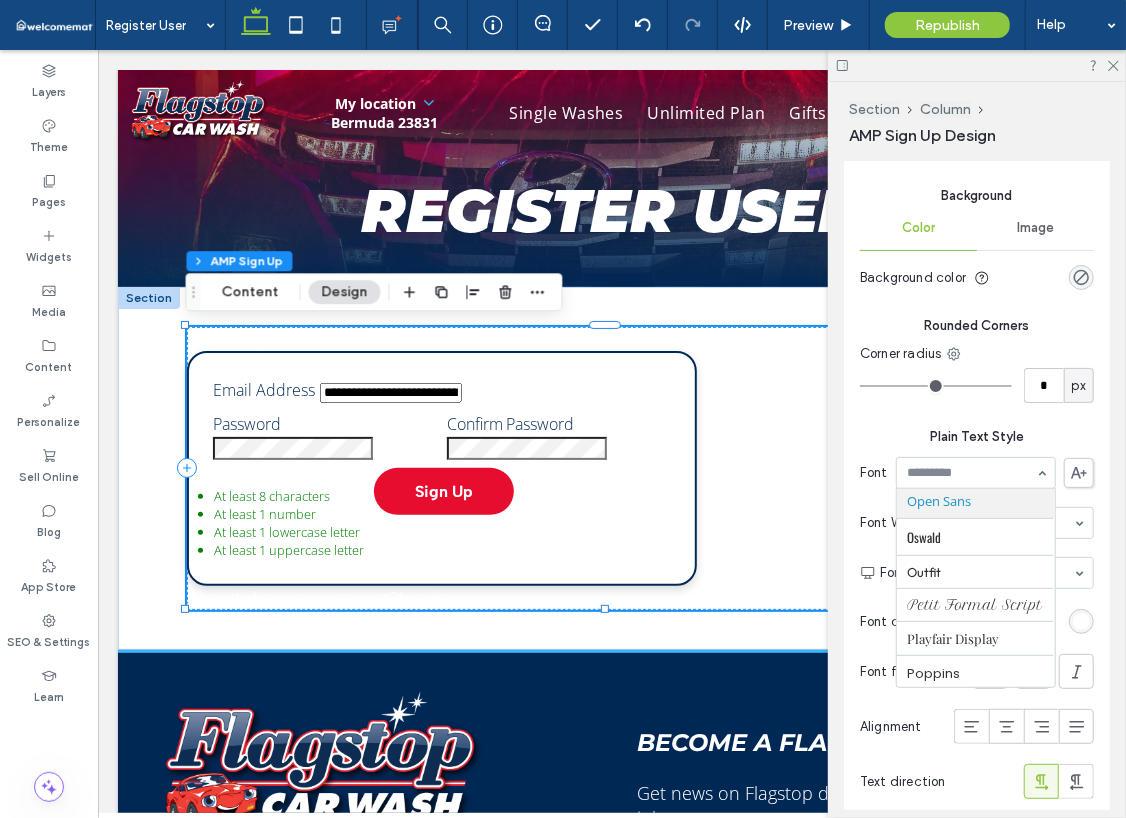 click at bounding box center [976, 473] 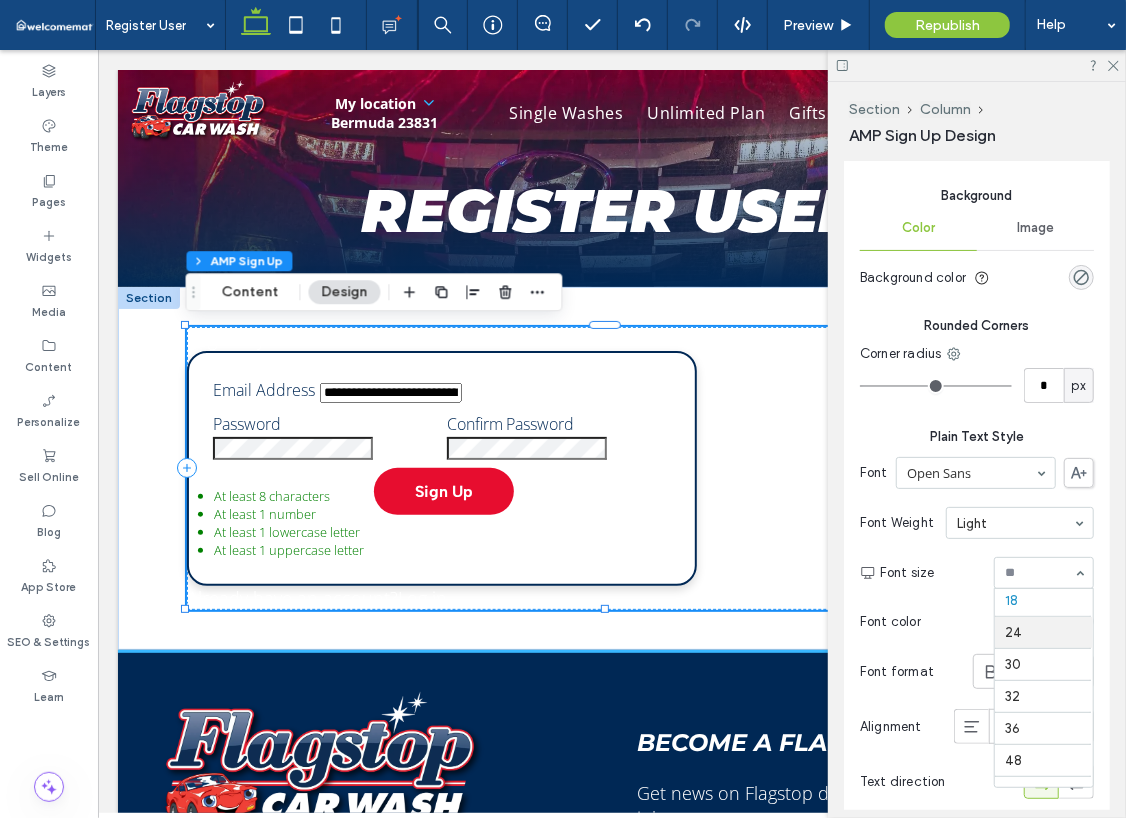 scroll, scrollTop: 128, scrollLeft: 0, axis: vertical 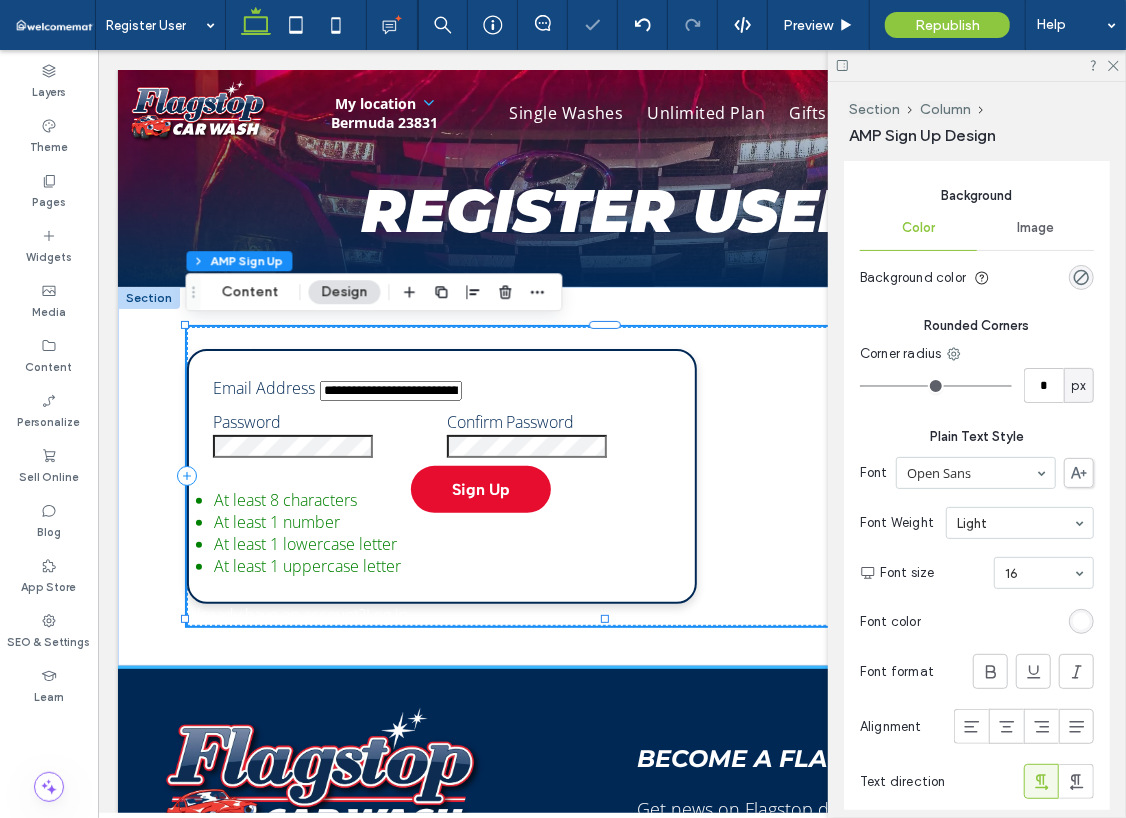 click at bounding box center [1081, 621] 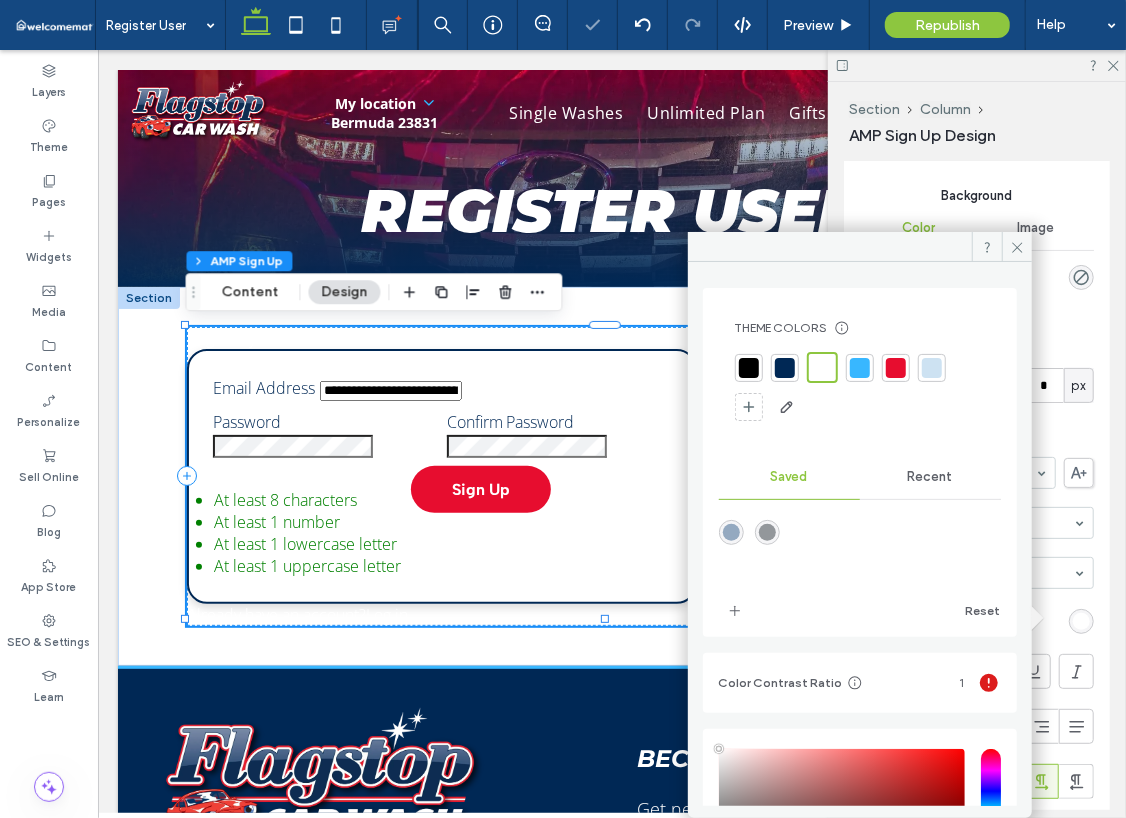 click at bounding box center [749, 368] 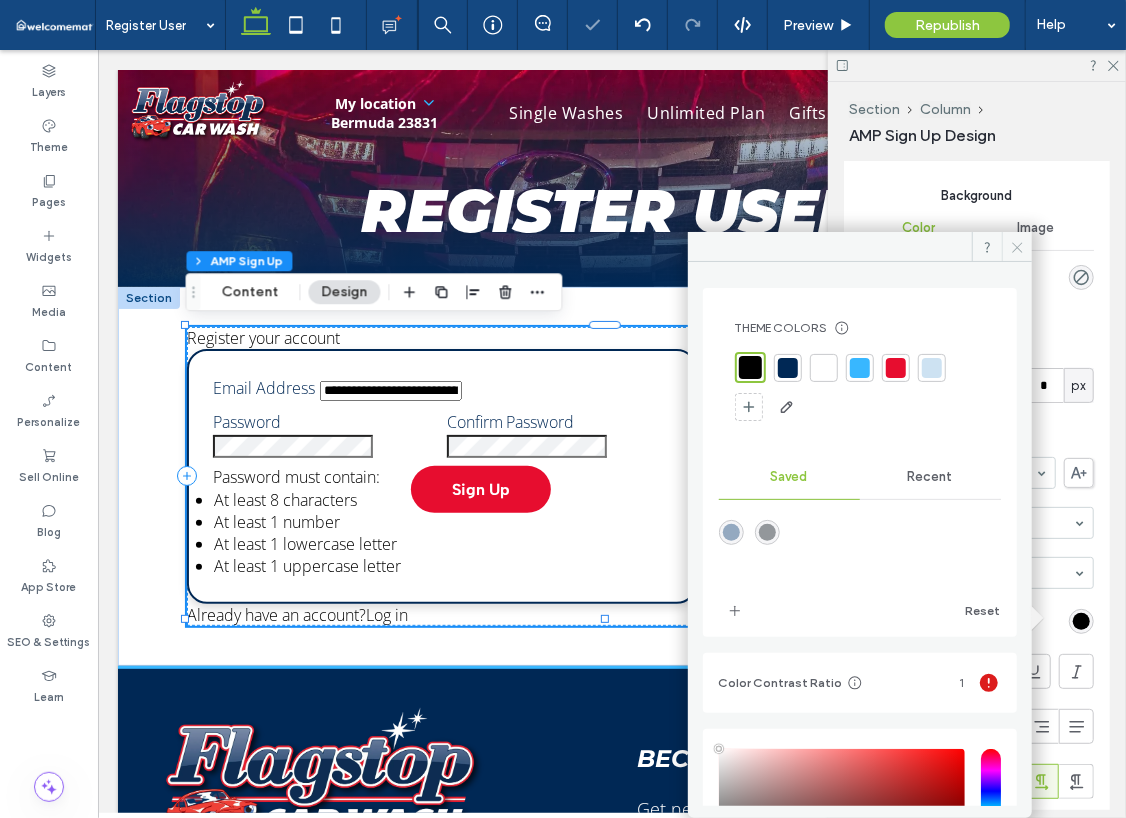click at bounding box center (1017, 247) 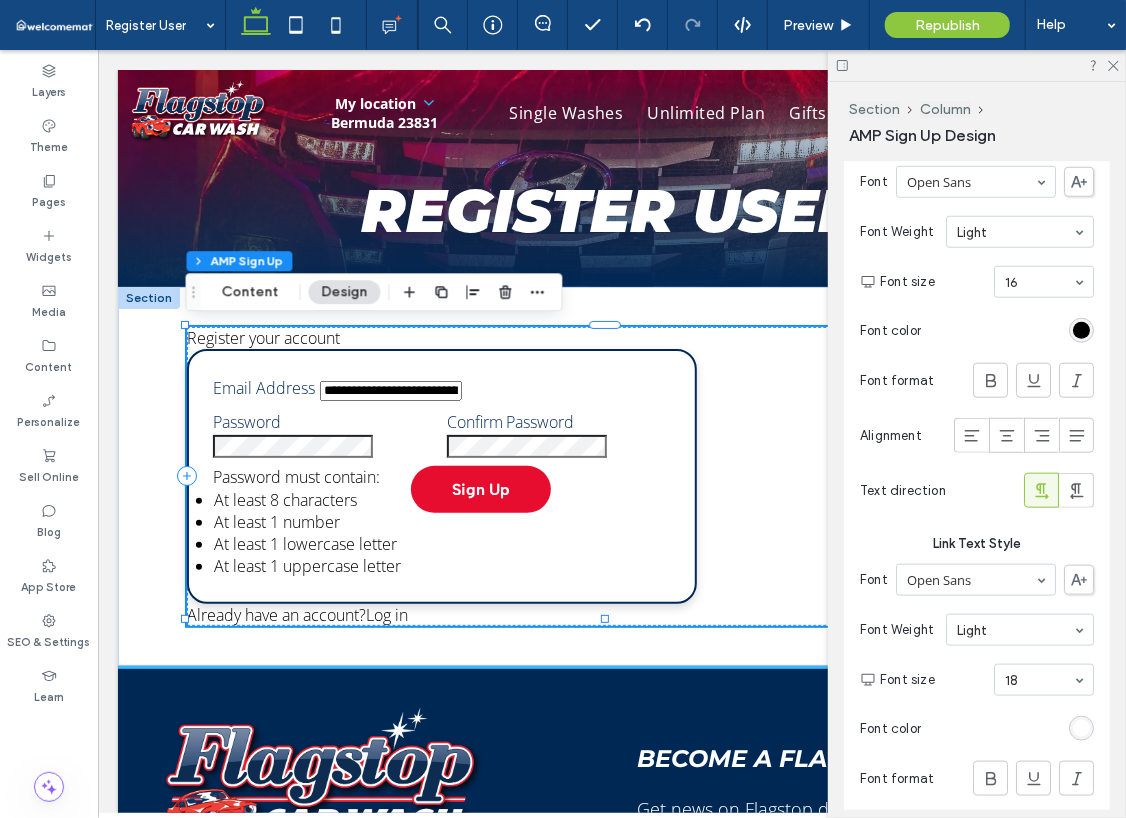 scroll, scrollTop: 892, scrollLeft: 0, axis: vertical 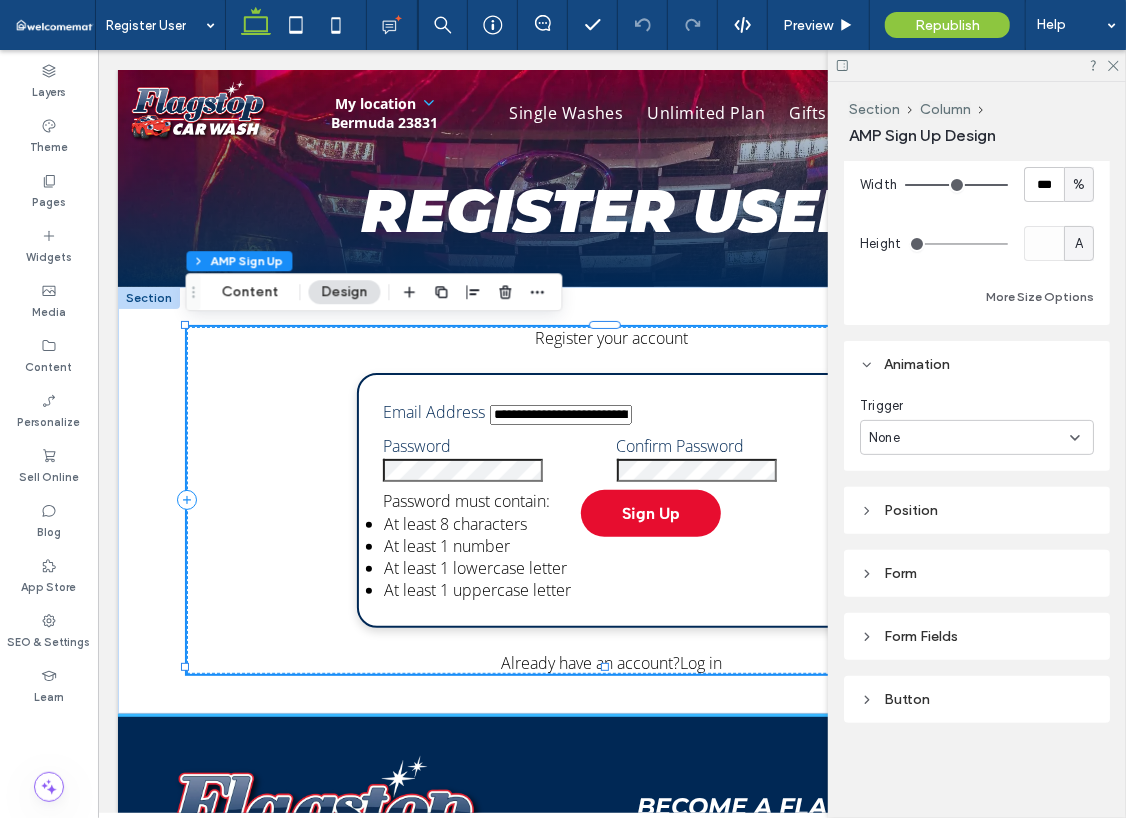 click on "Form" at bounding box center (977, 573) 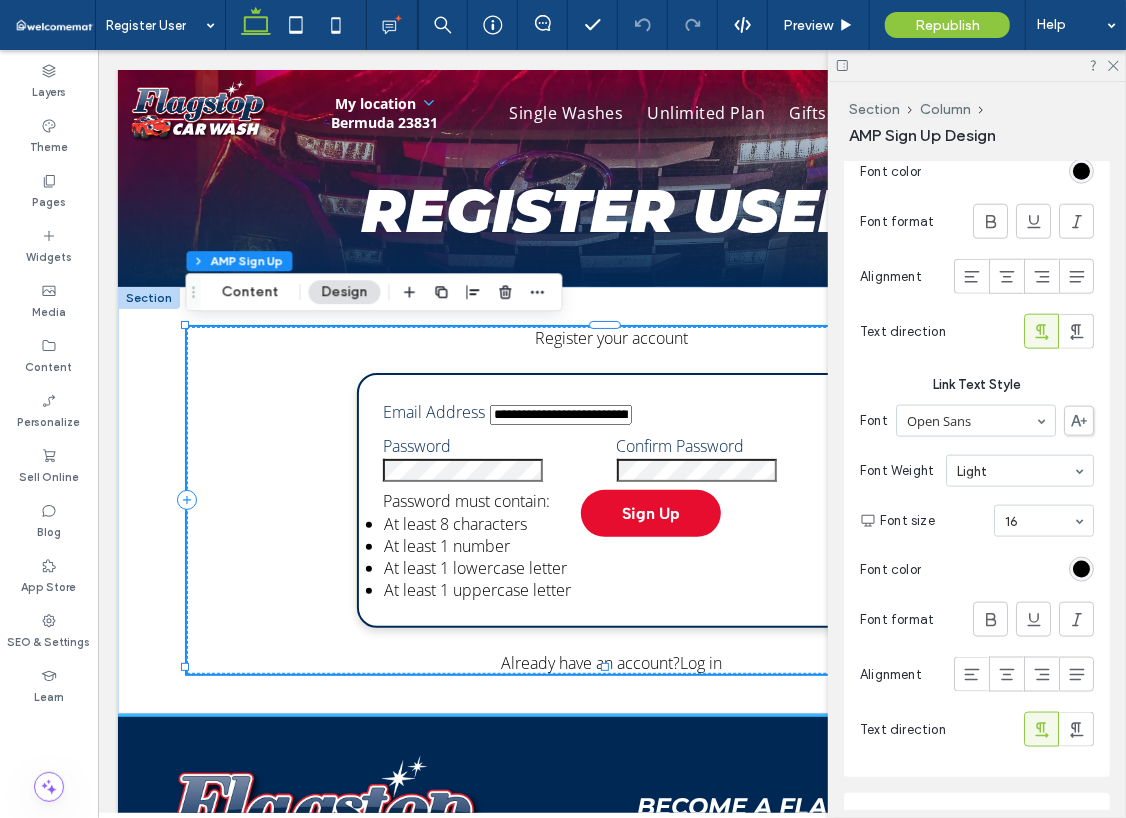 scroll, scrollTop: 1075, scrollLeft: 0, axis: vertical 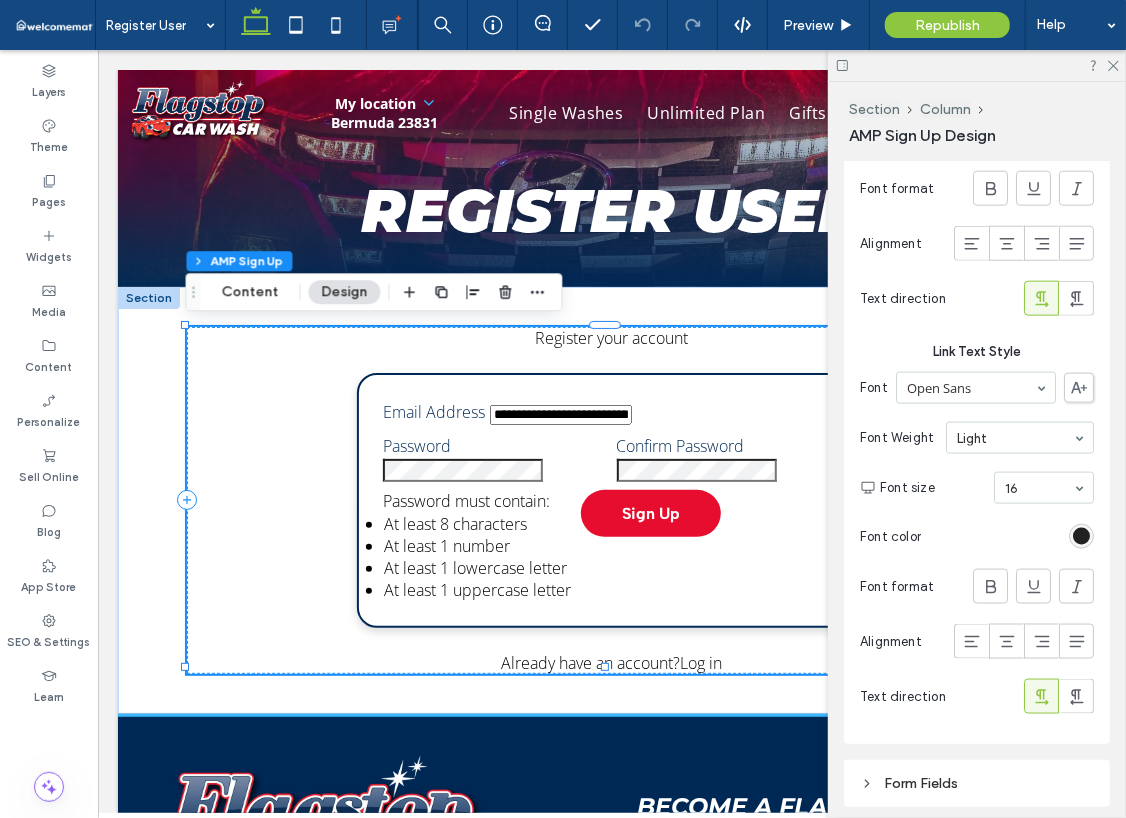 click at bounding box center [1081, 536] 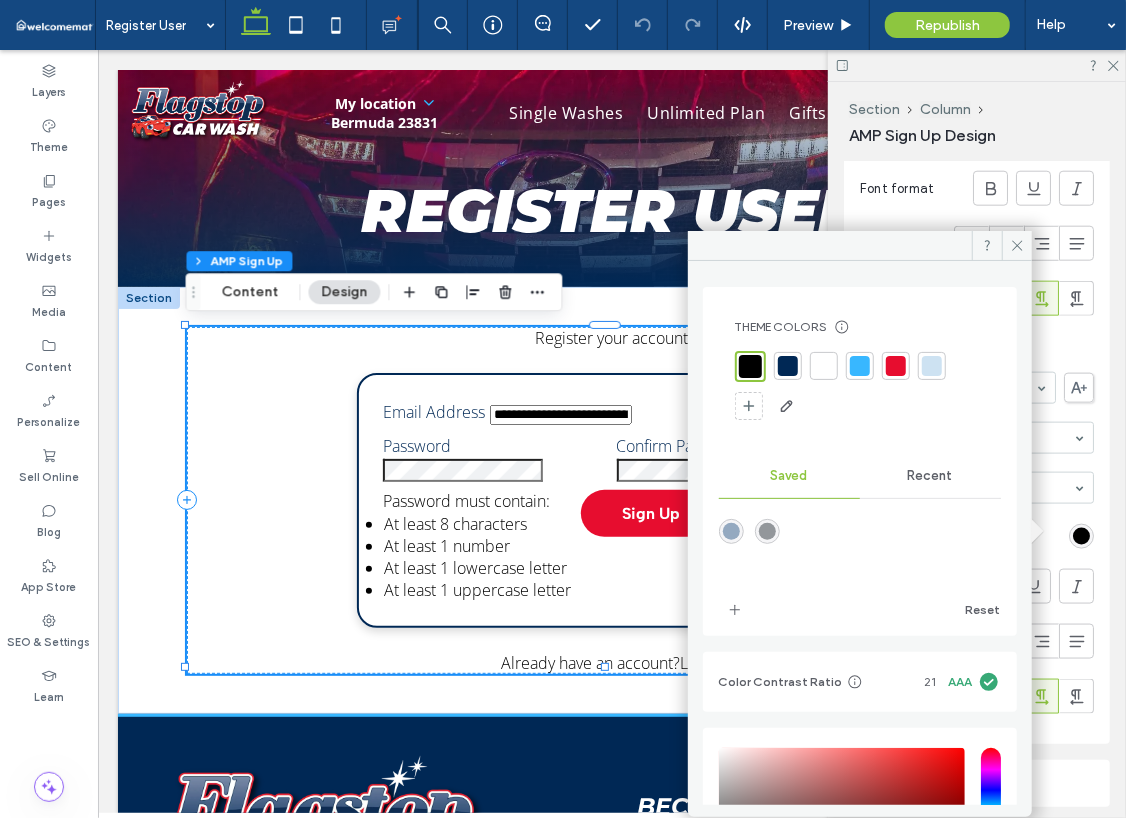 click at bounding box center [860, 366] 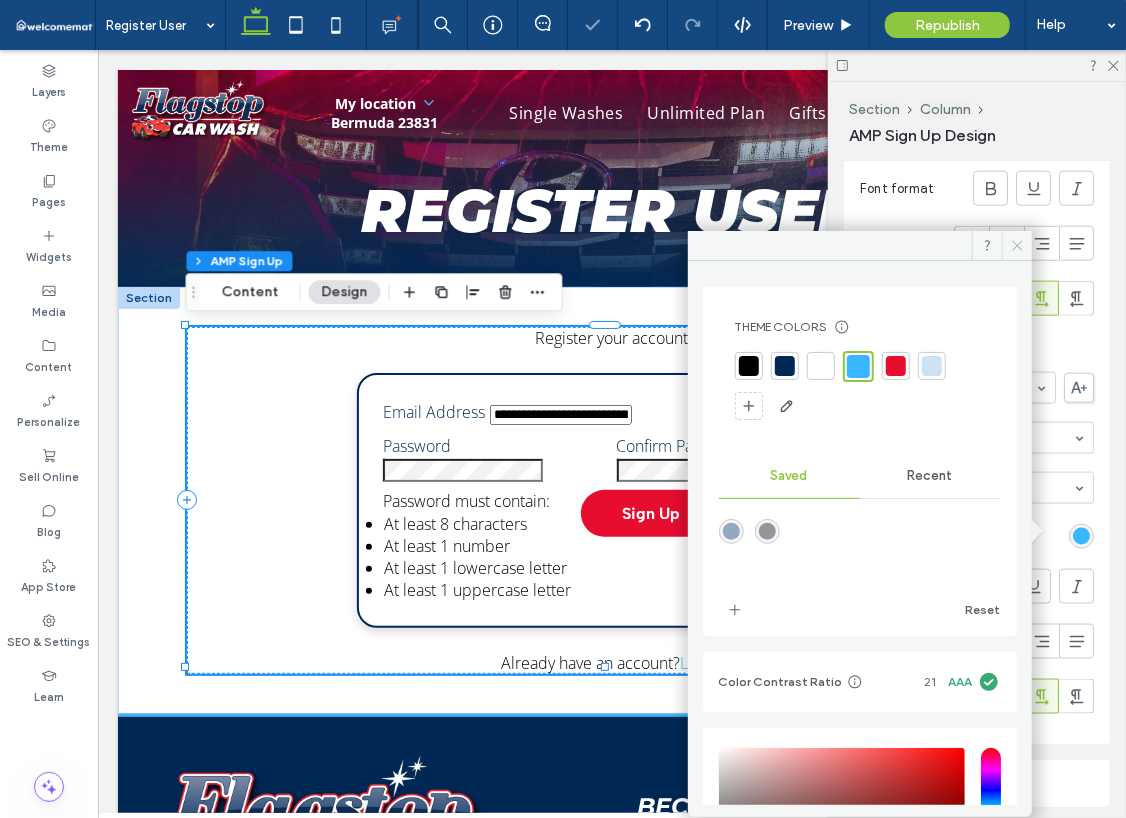 click at bounding box center [1017, 246] 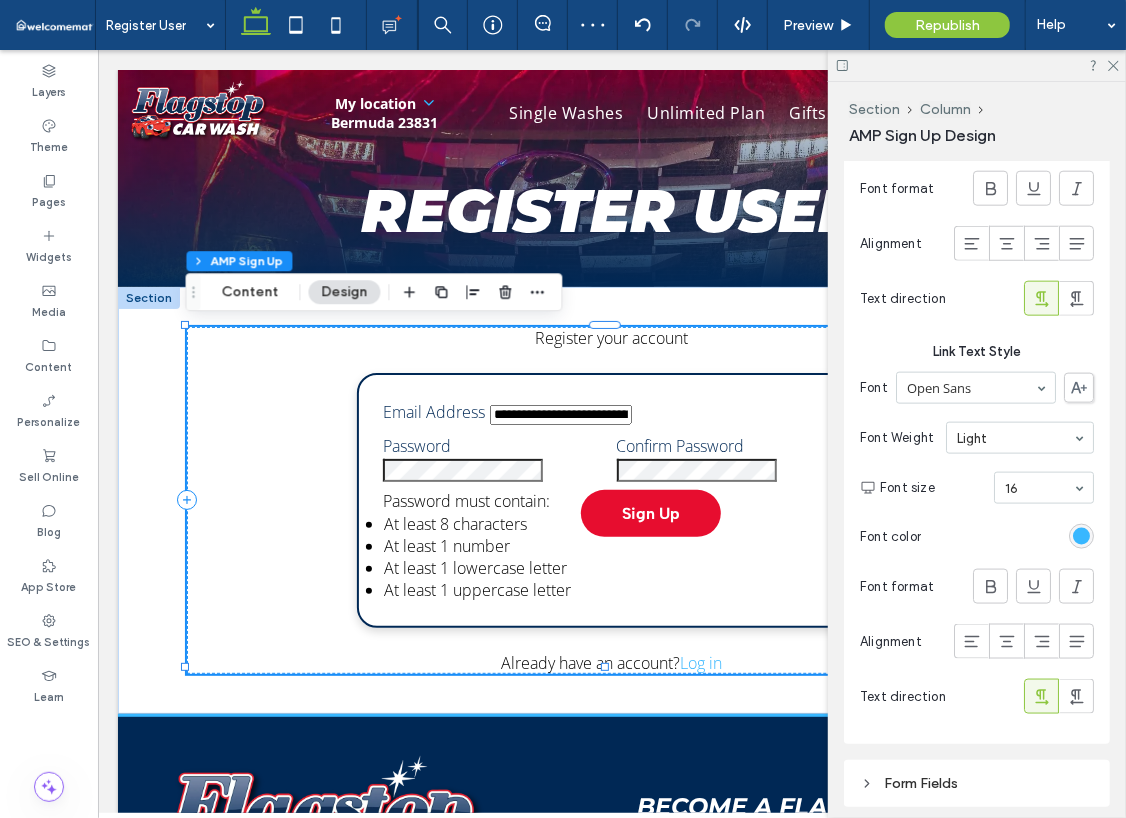click 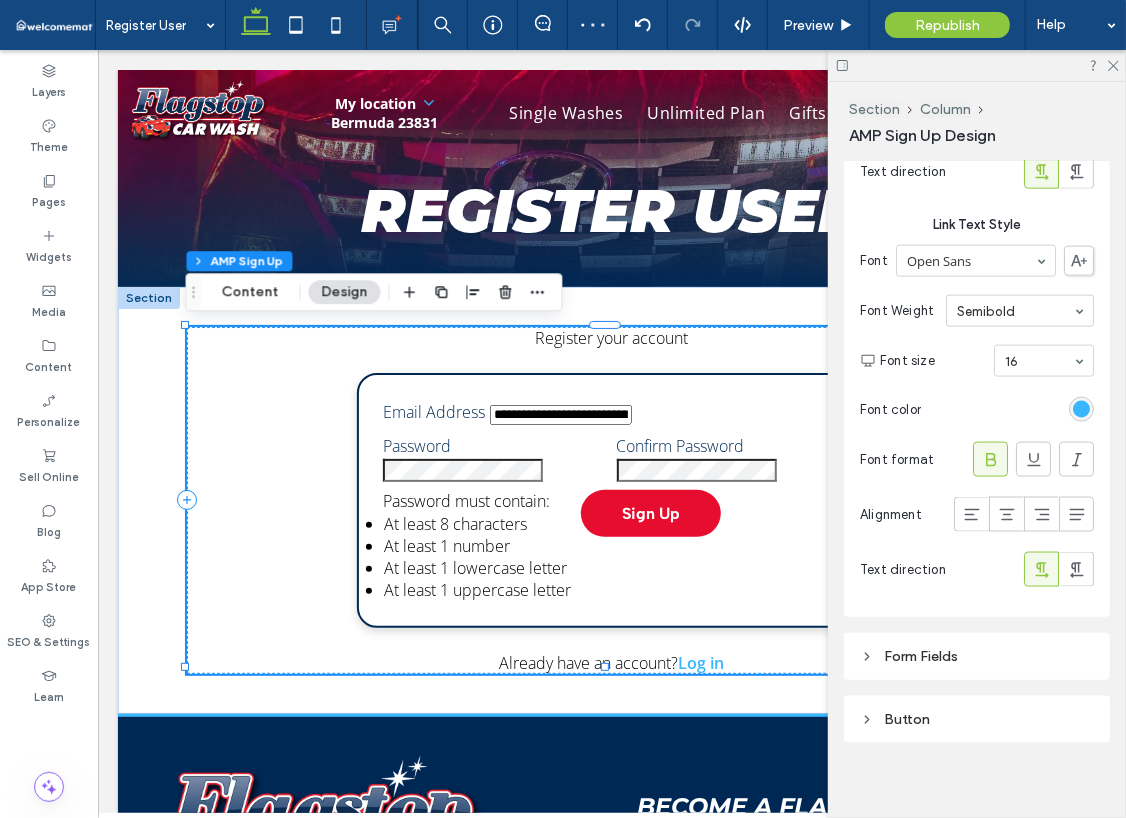 scroll, scrollTop: 1220, scrollLeft: 0, axis: vertical 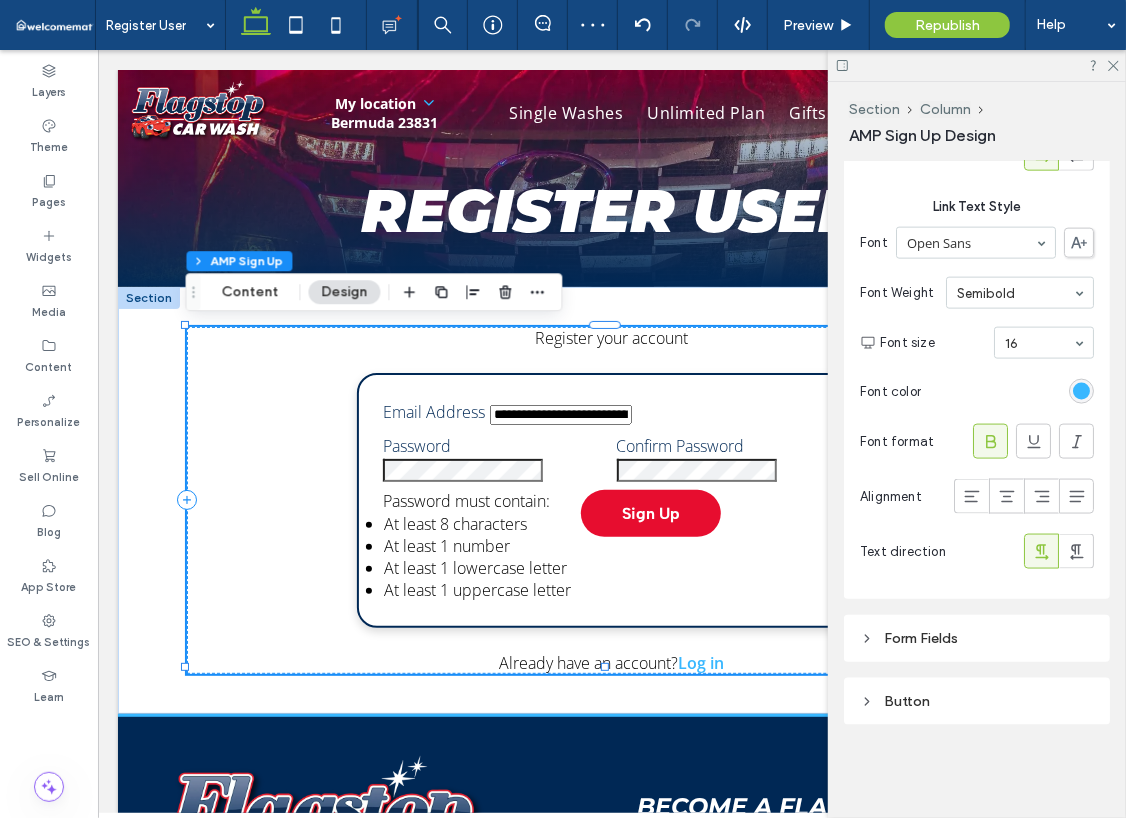 drag, startPoint x: 925, startPoint y: 638, endPoint x: 935, endPoint y: 612, distance: 27.856777 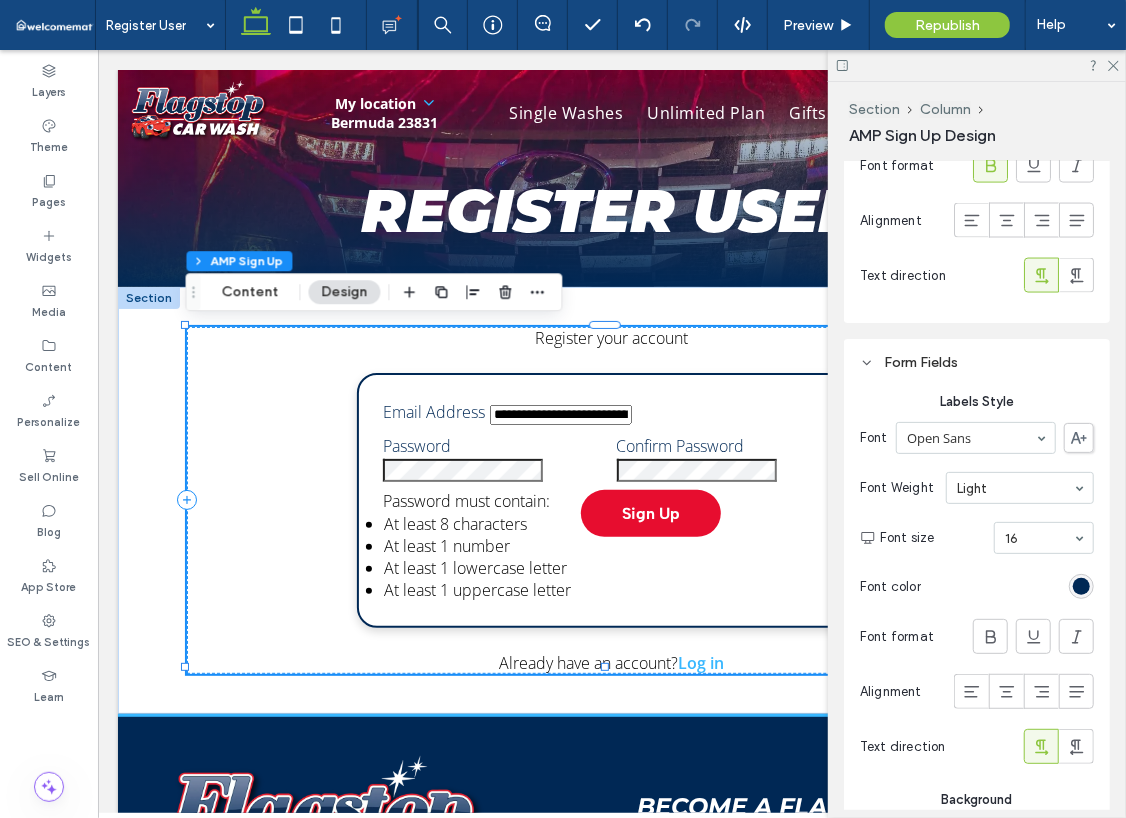 scroll, scrollTop: 1620, scrollLeft: 0, axis: vertical 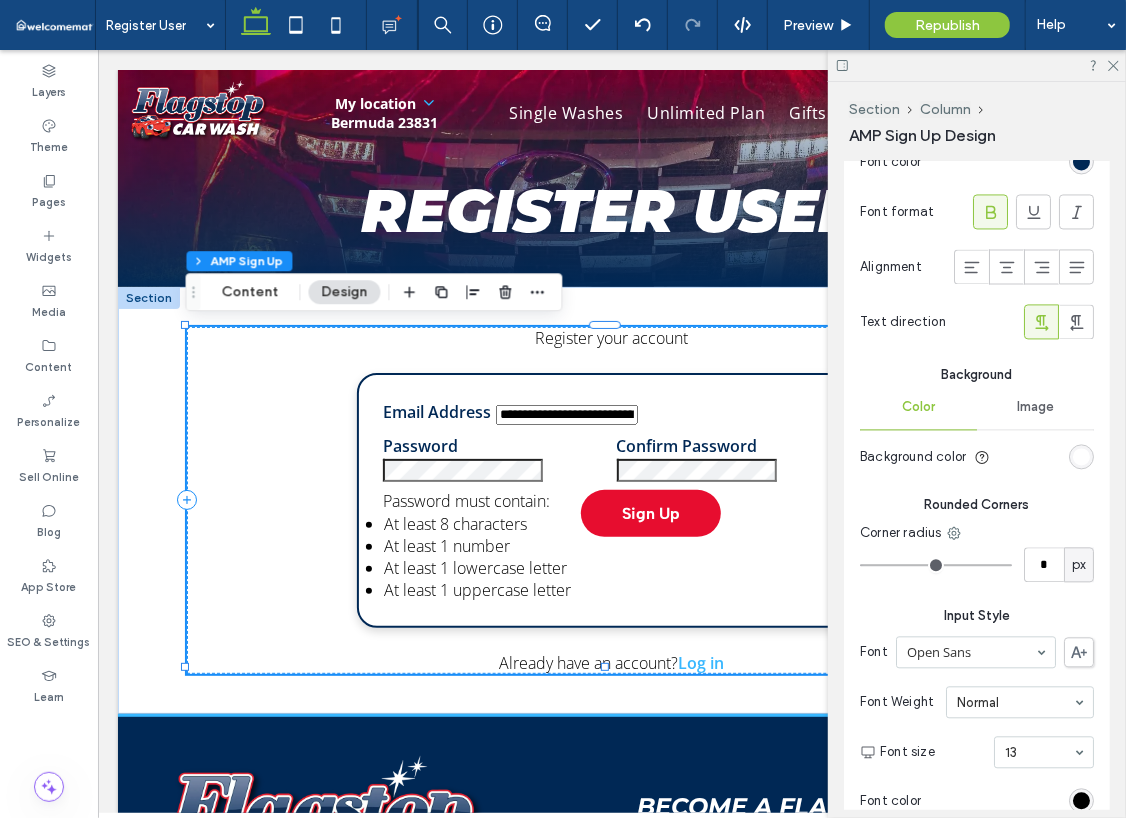click at bounding box center (1081, 457) 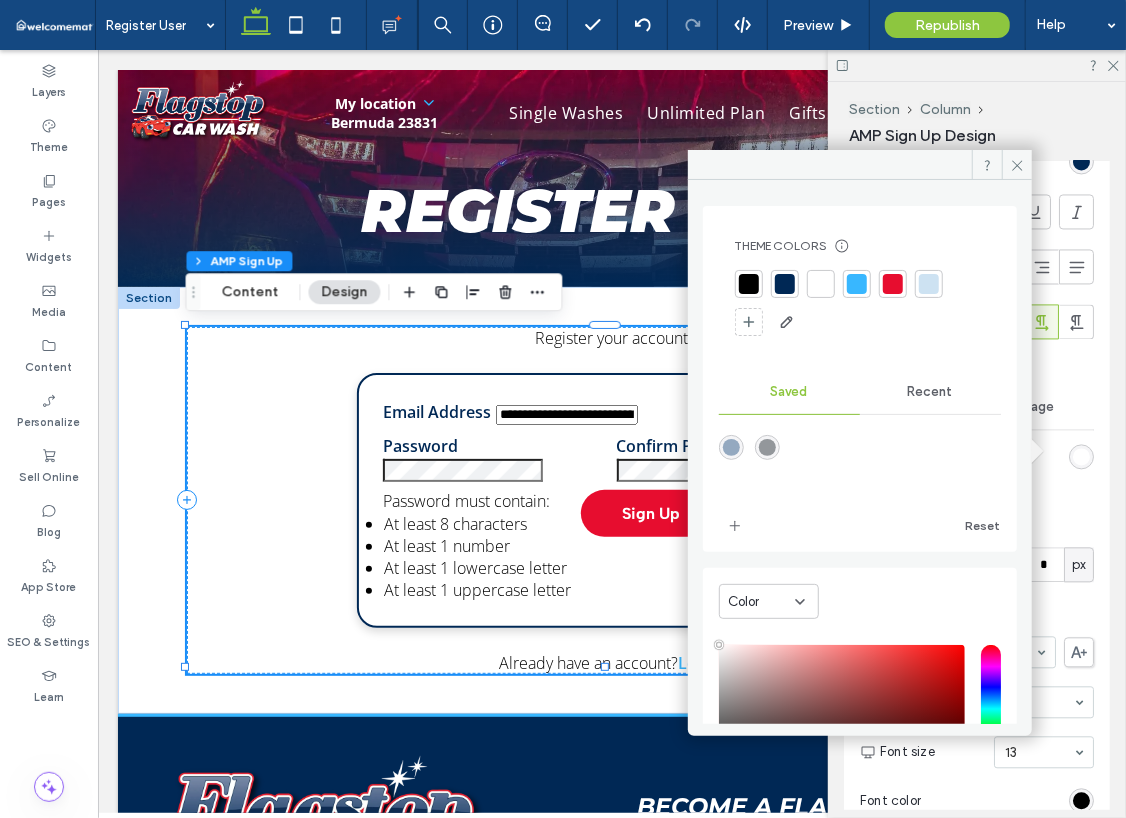 click at bounding box center [821, 284] 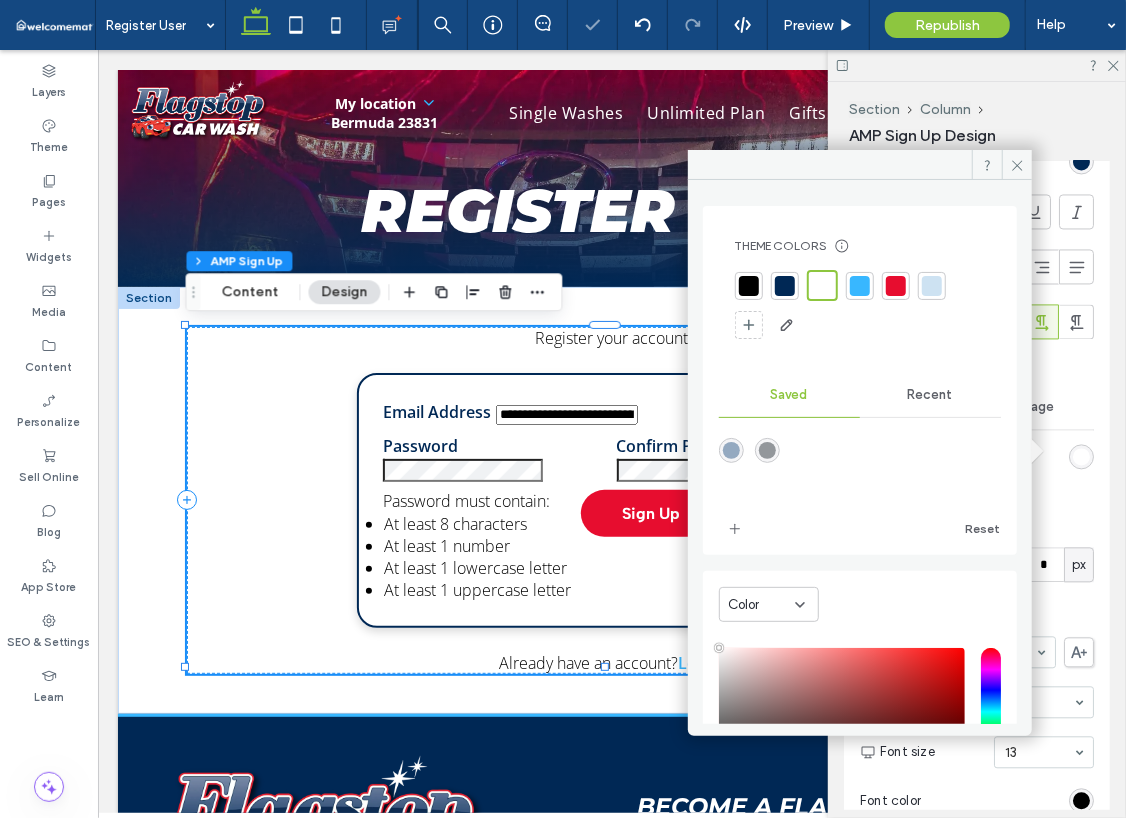 click on "Image" at bounding box center (1035, 408) 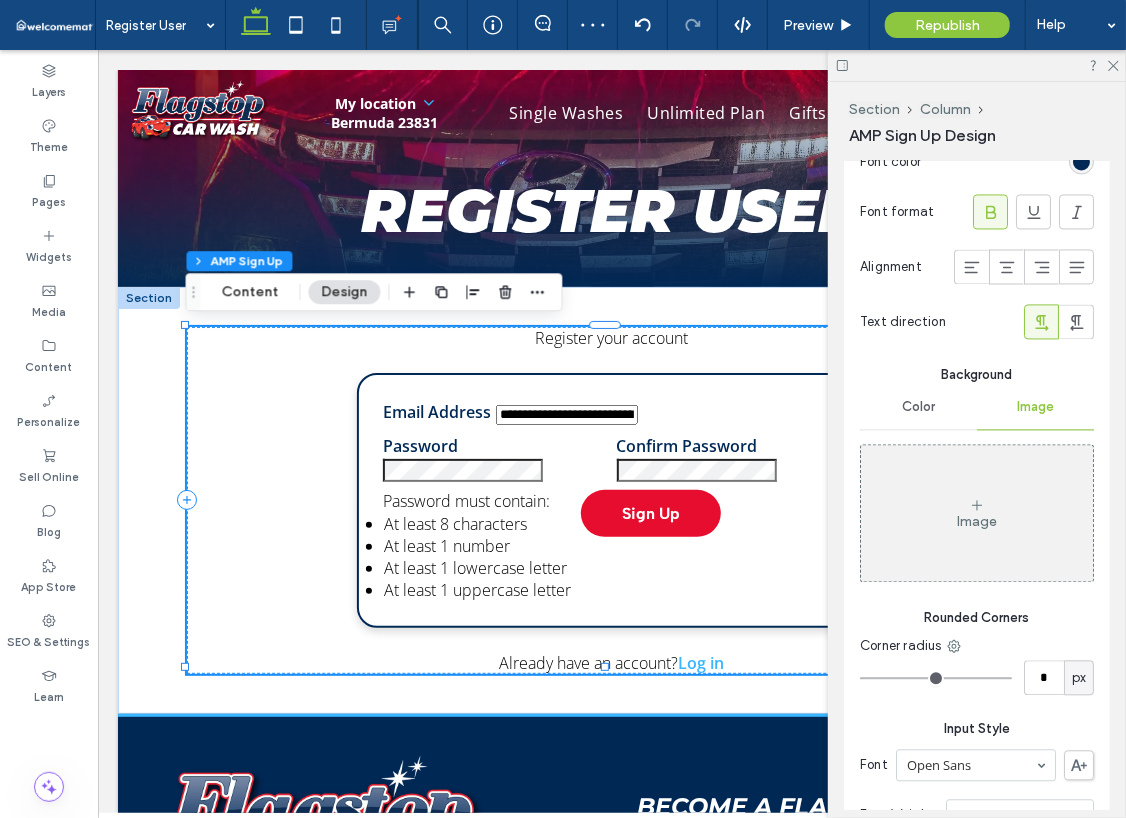 click on "Color" at bounding box center [918, 408] 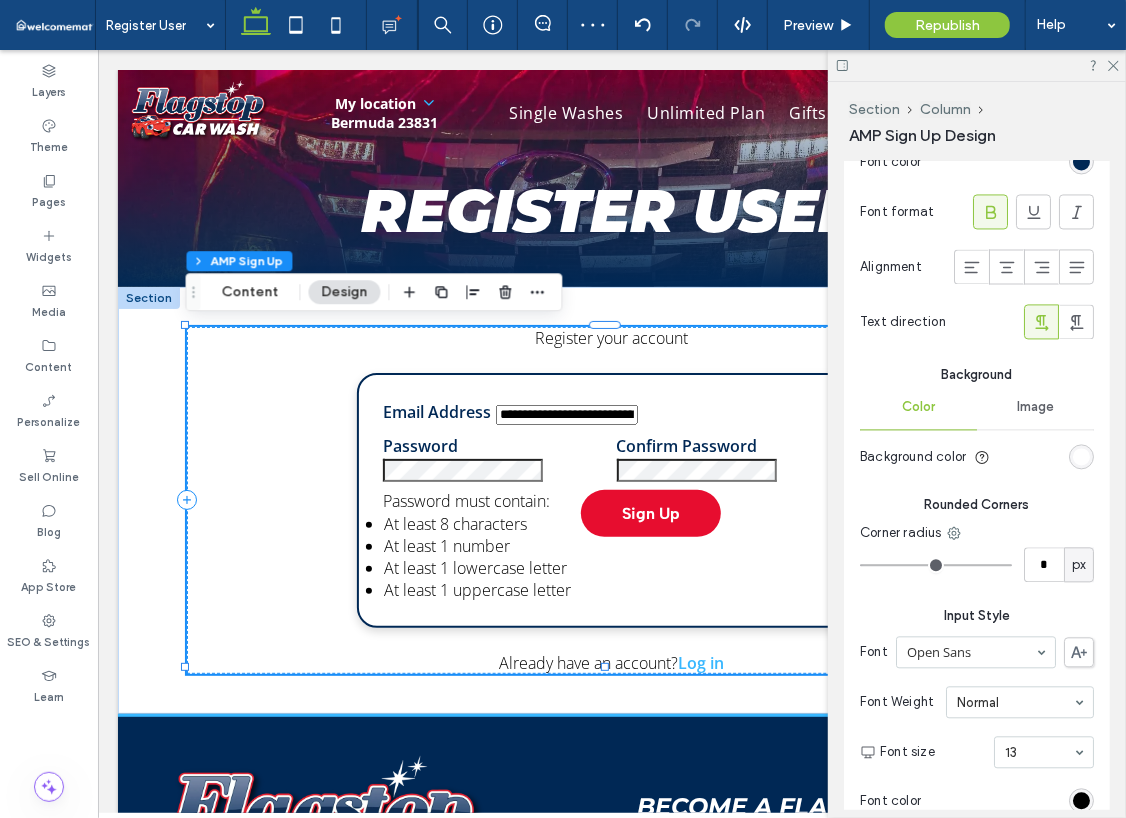 scroll, scrollTop: 2120, scrollLeft: 0, axis: vertical 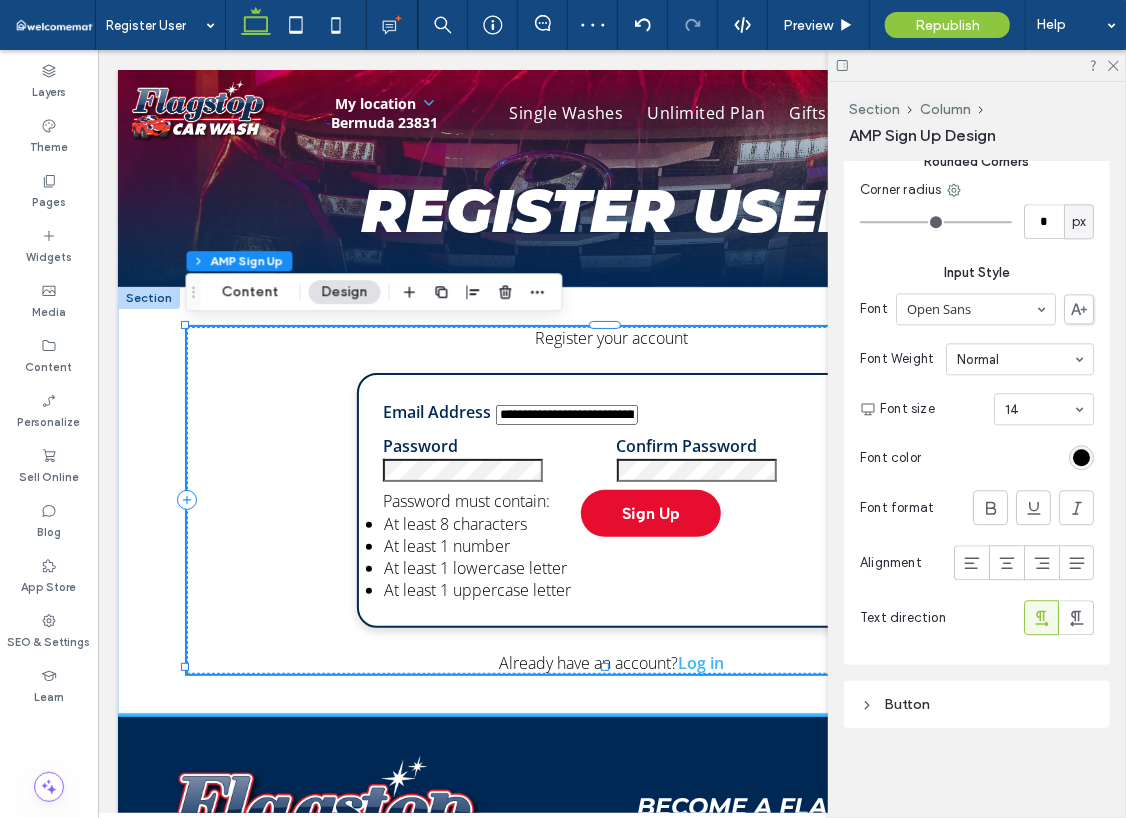click on "Button" at bounding box center (977, 704) 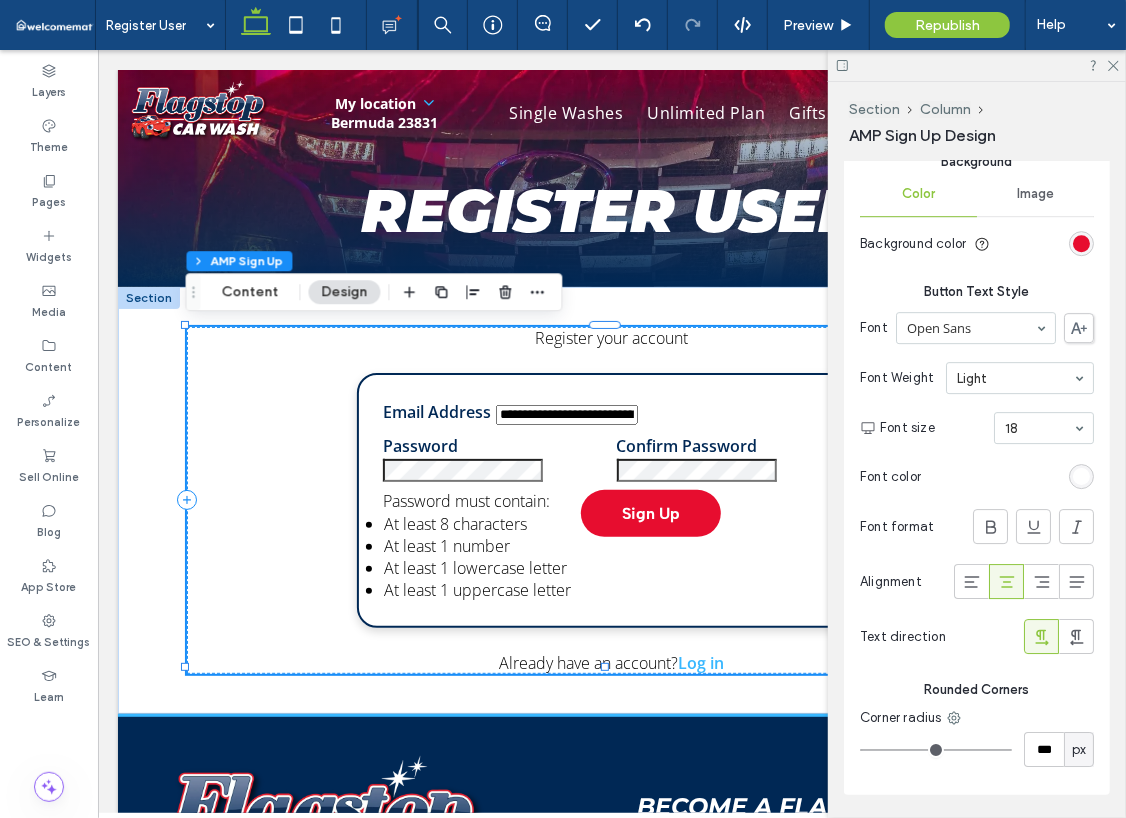 scroll, scrollTop: 2864, scrollLeft: 0, axis: vertical 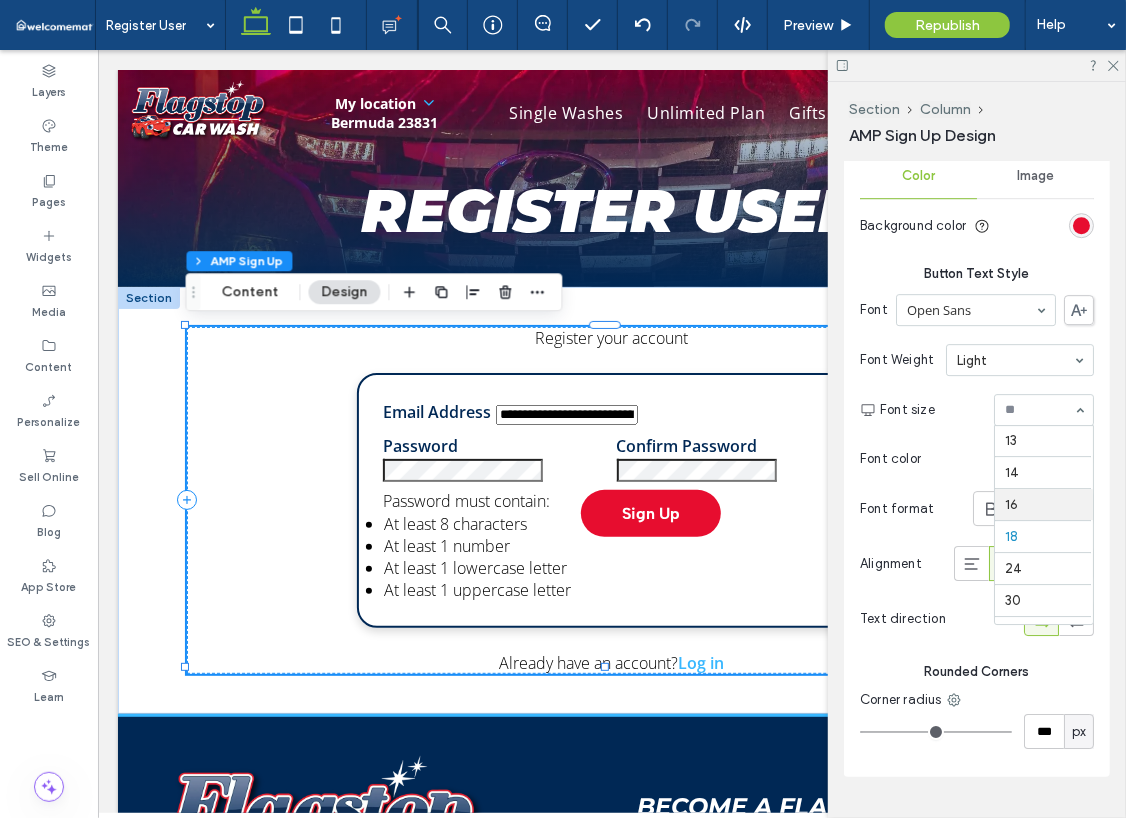 type on "***" 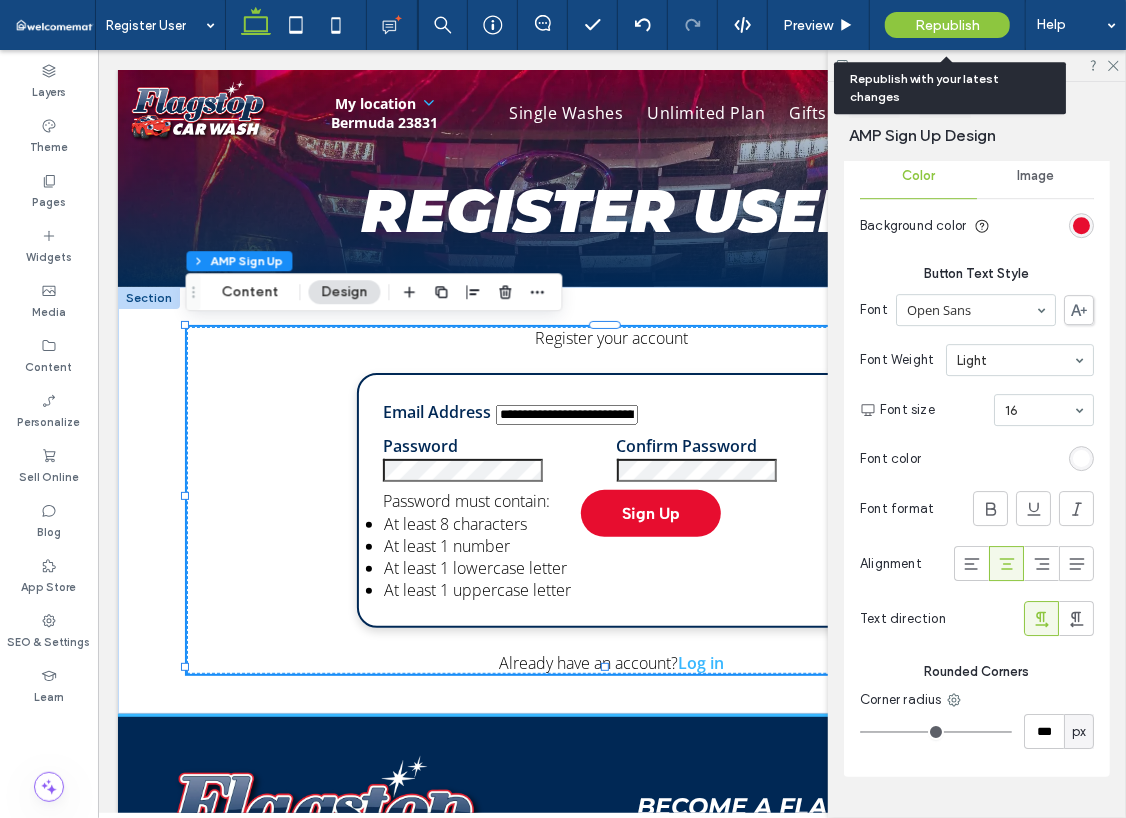 click on "Republish" at bounding box center [947, 25] 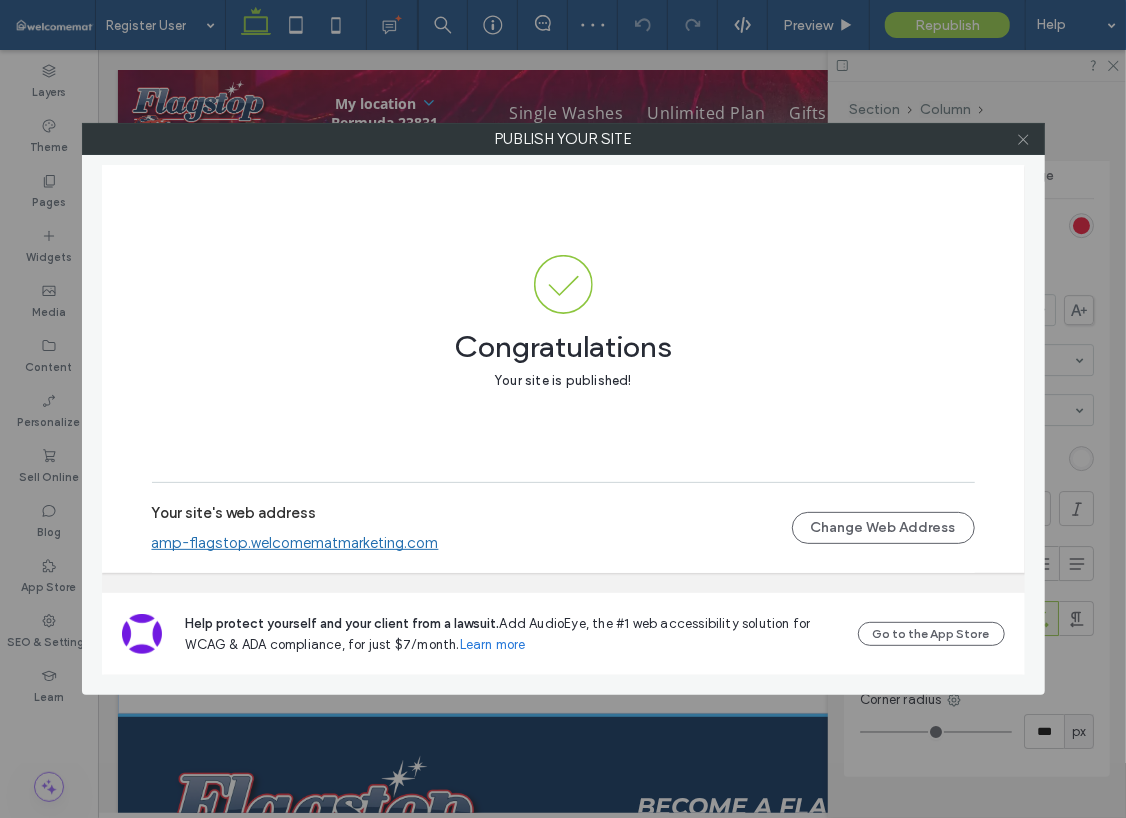 click 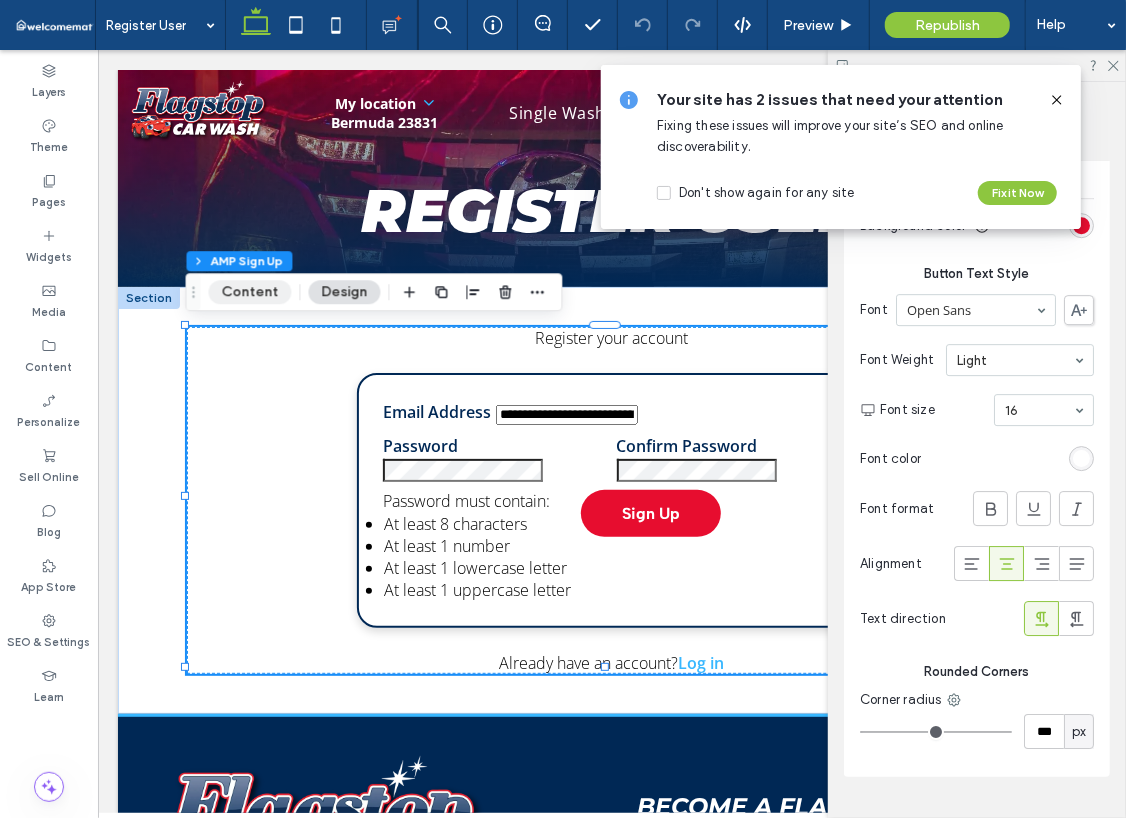 click on "Content" at bounding box center (250, 292) 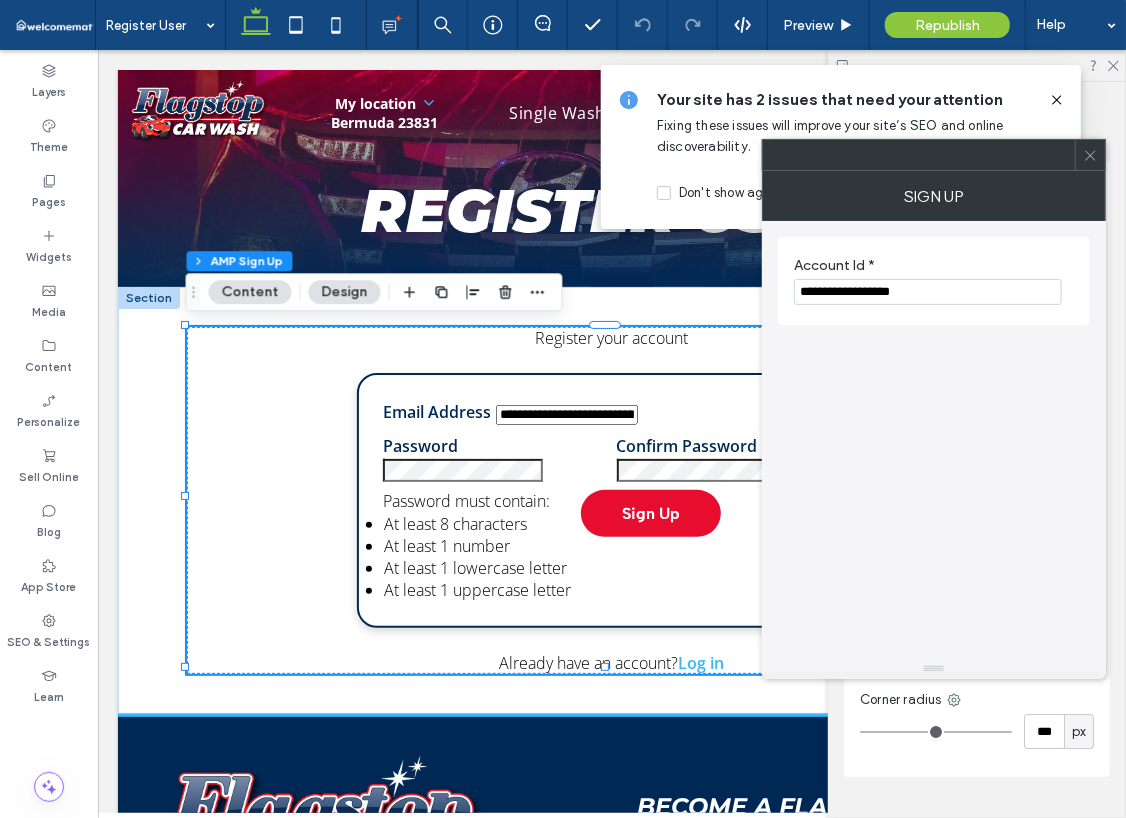 click on "**********" at bounding box center (928, 292) 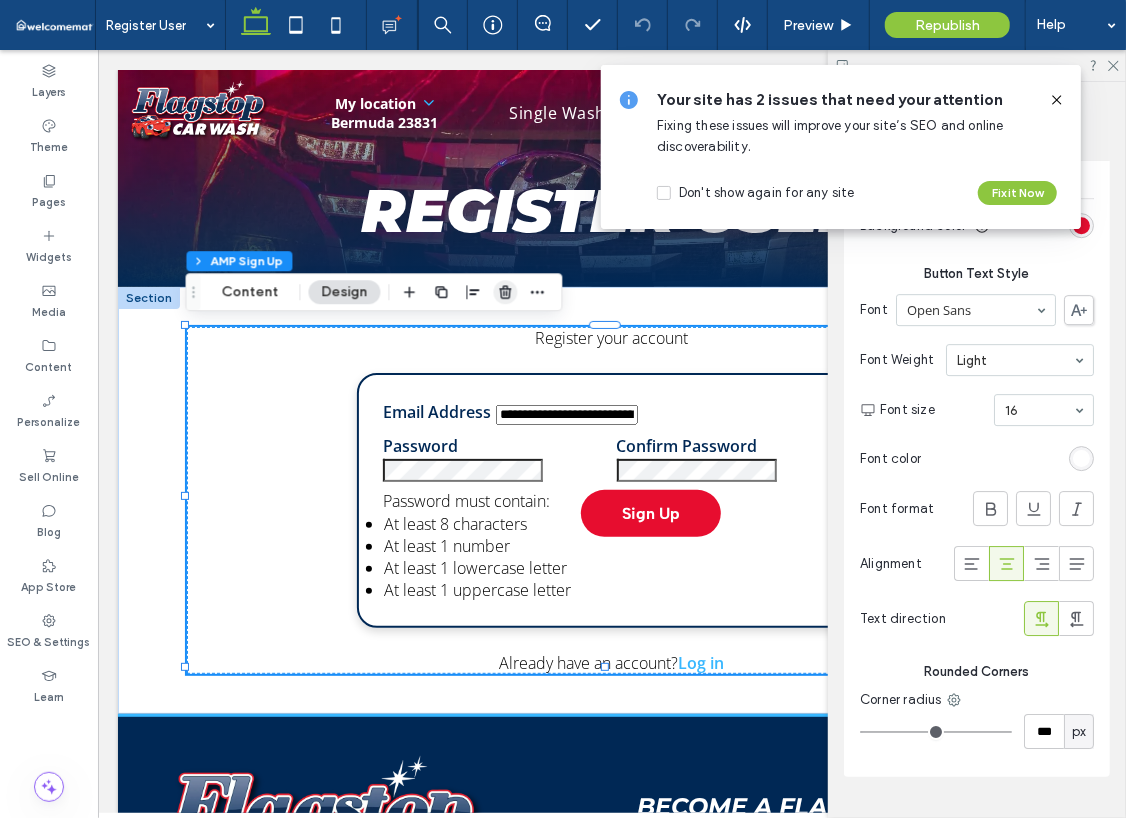 click 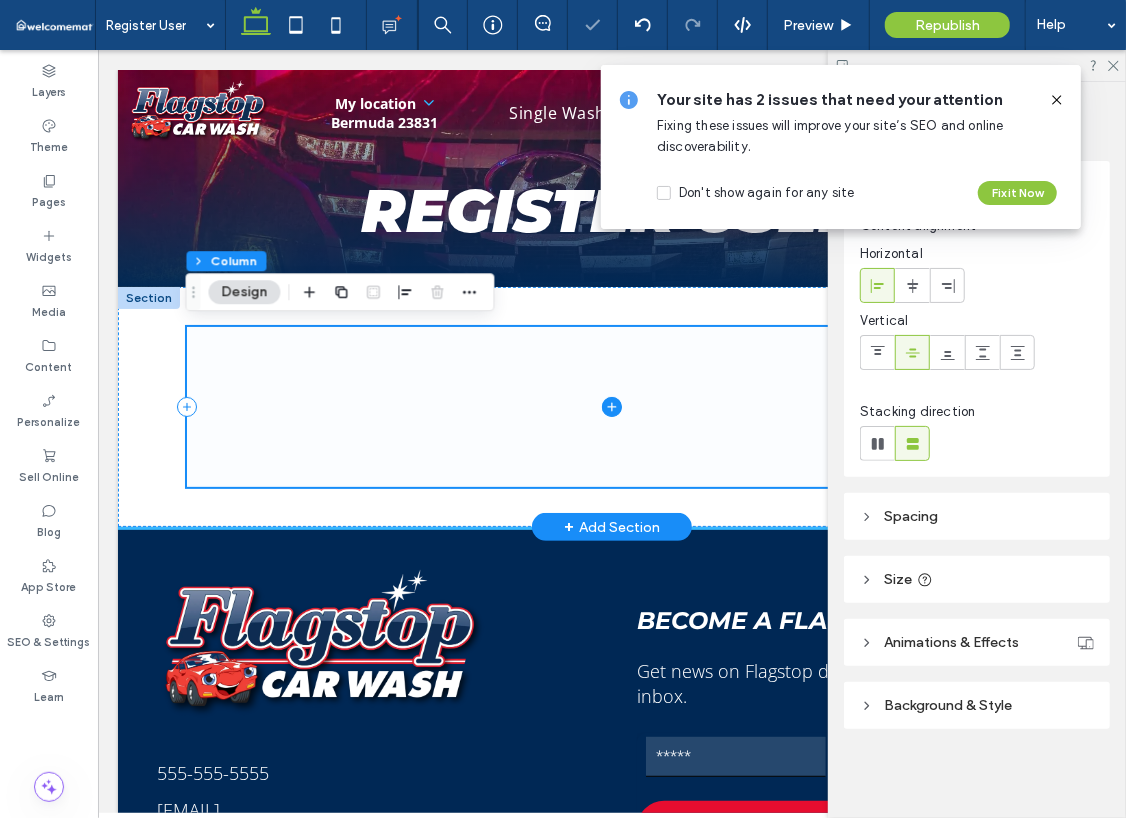 click 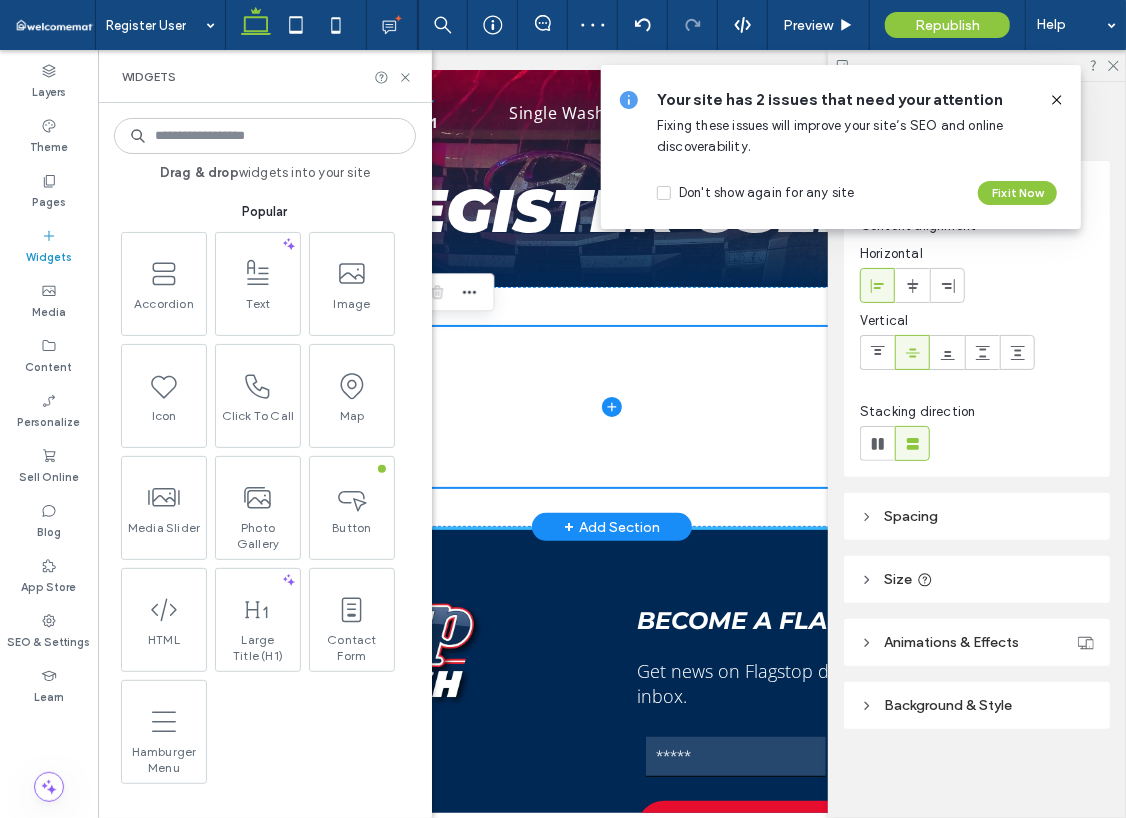 click at bounding box center [265, 136] 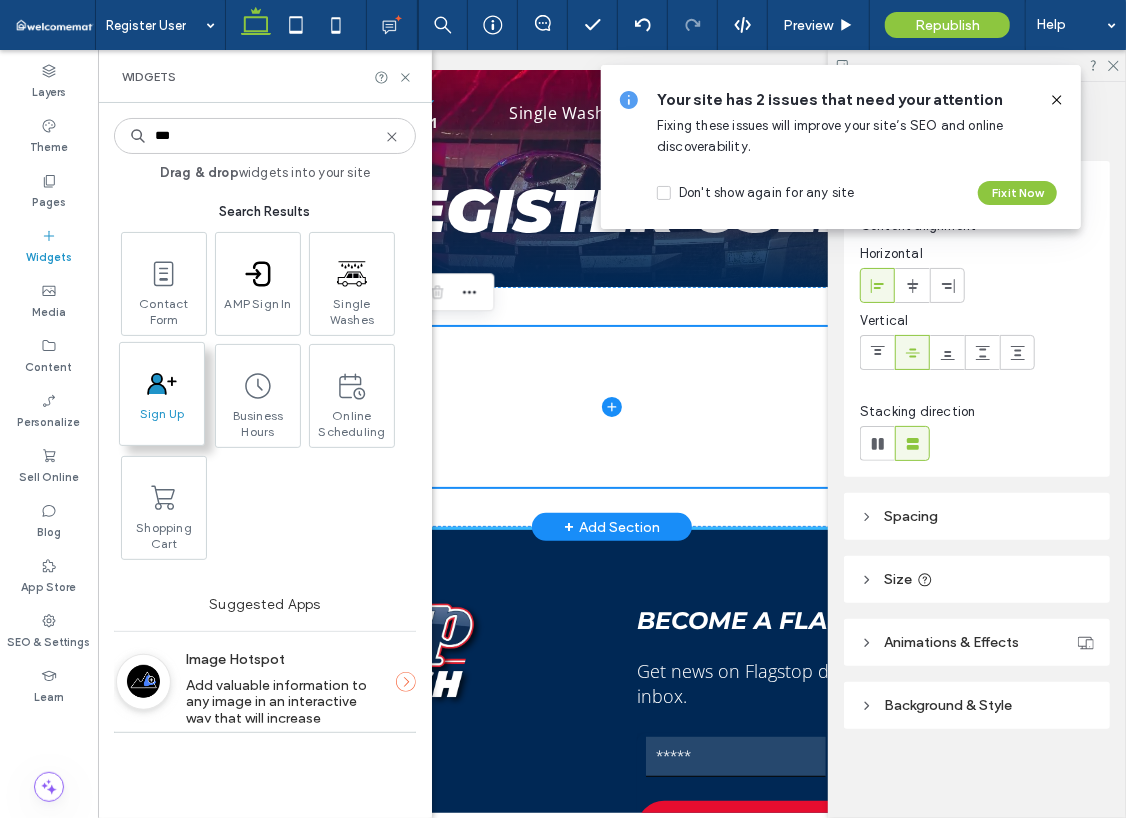 type on "***" 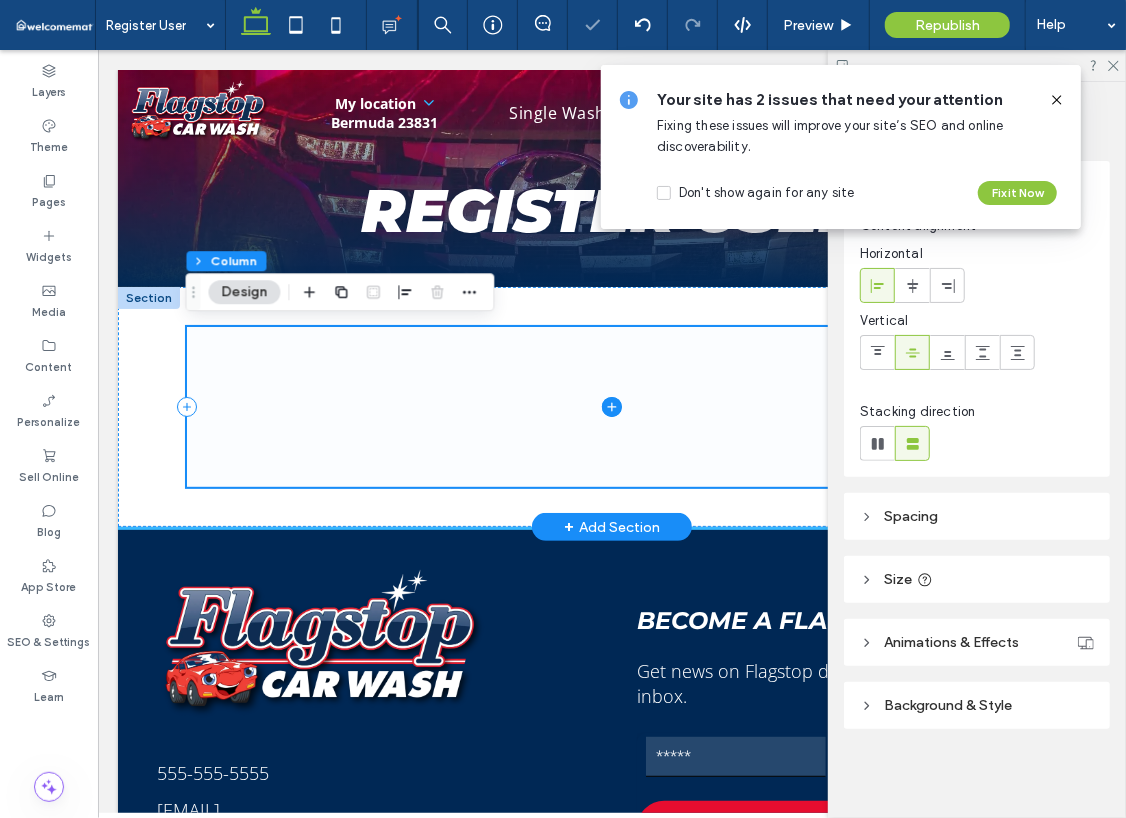 type on "**********" 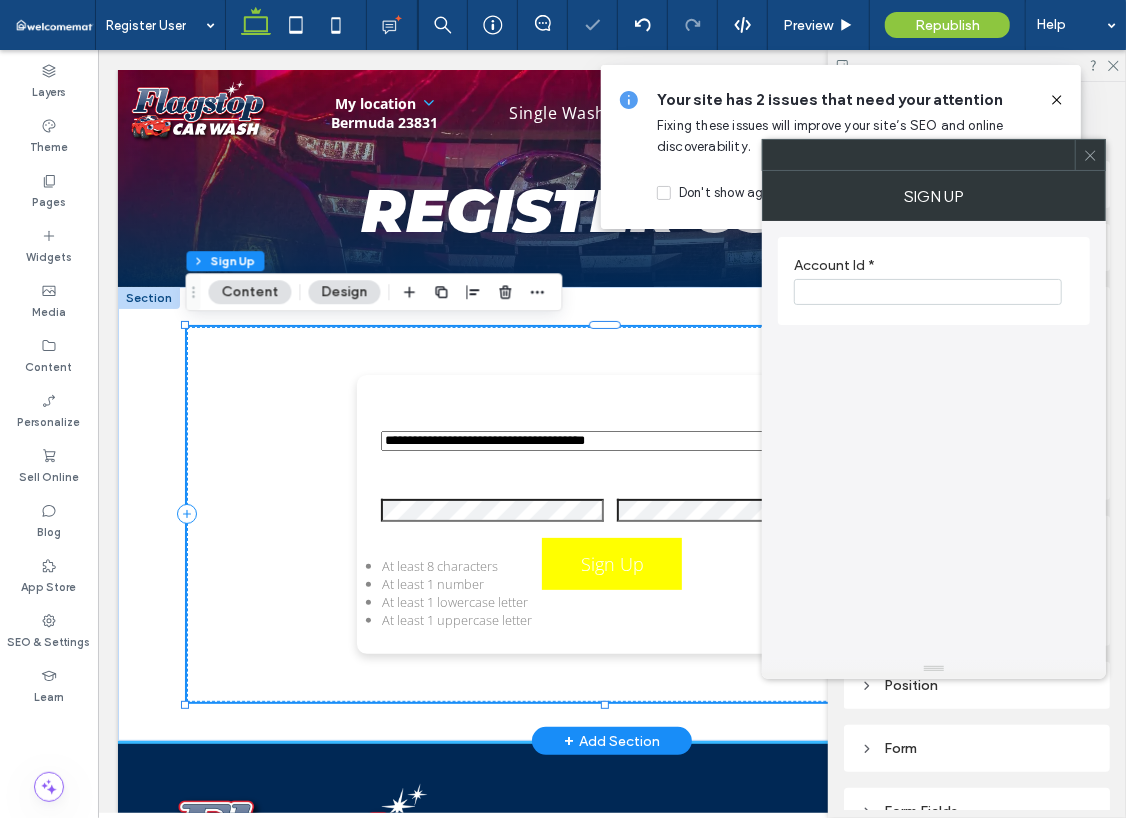 click at bounding box center [928, 292] 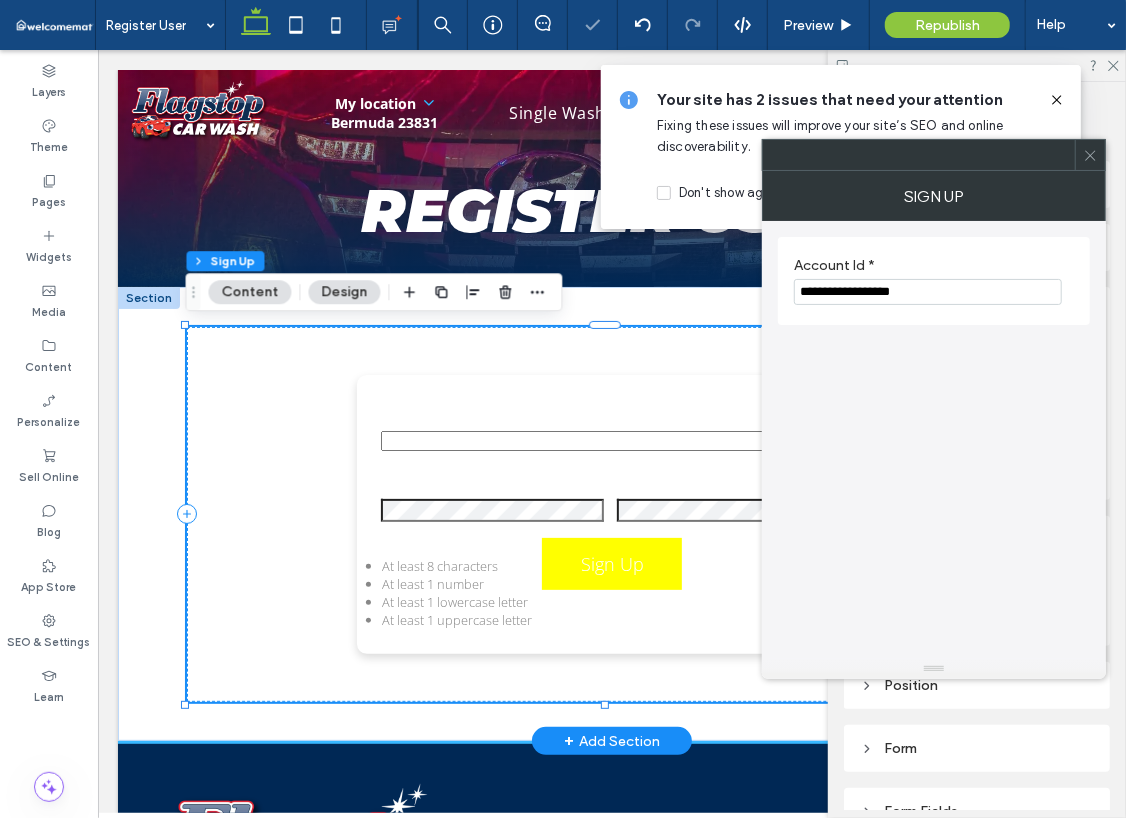 type on "**********" 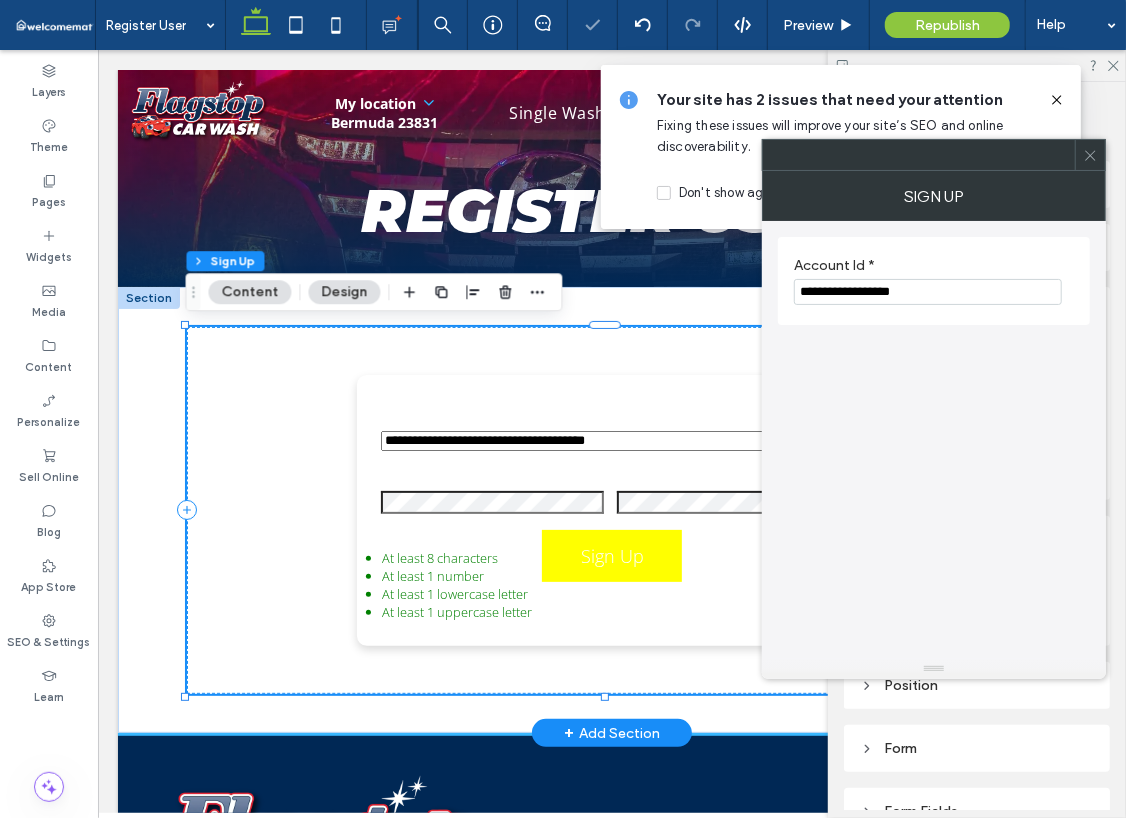 type on "**********" 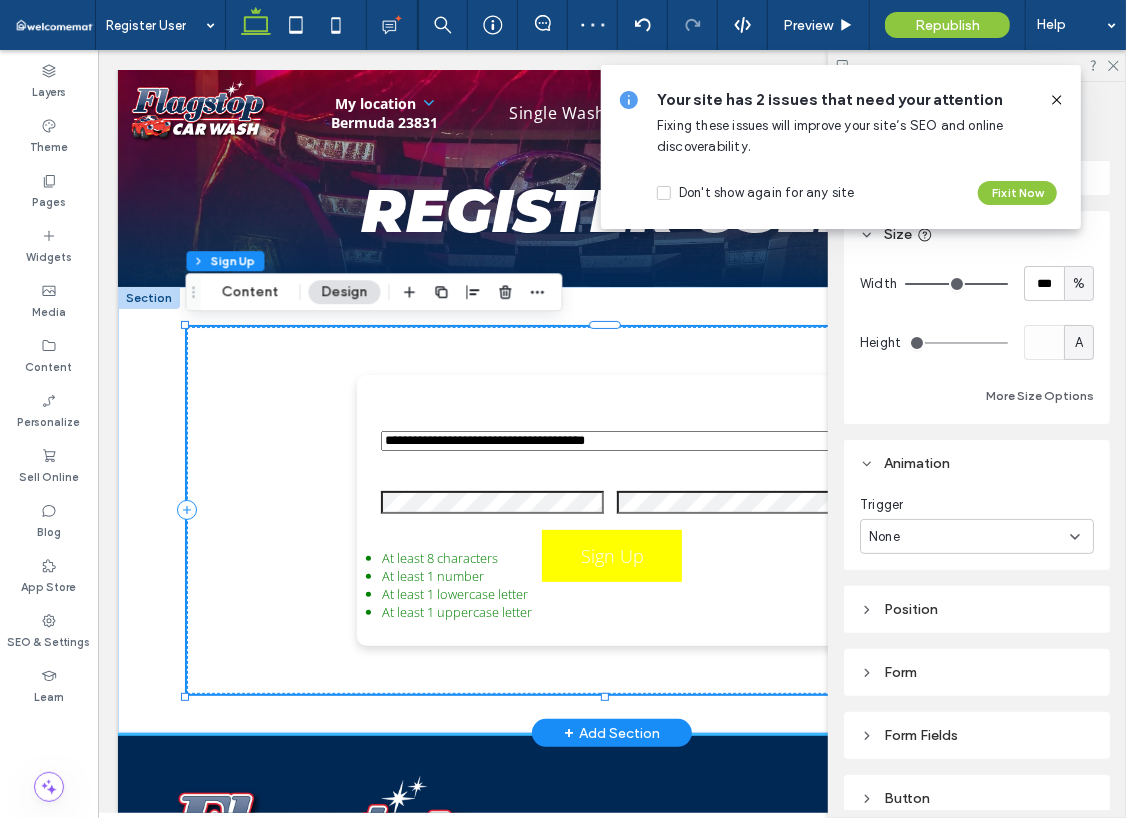 scroll, scrollTop: 175, scrollLeft: 0, axis: vertical 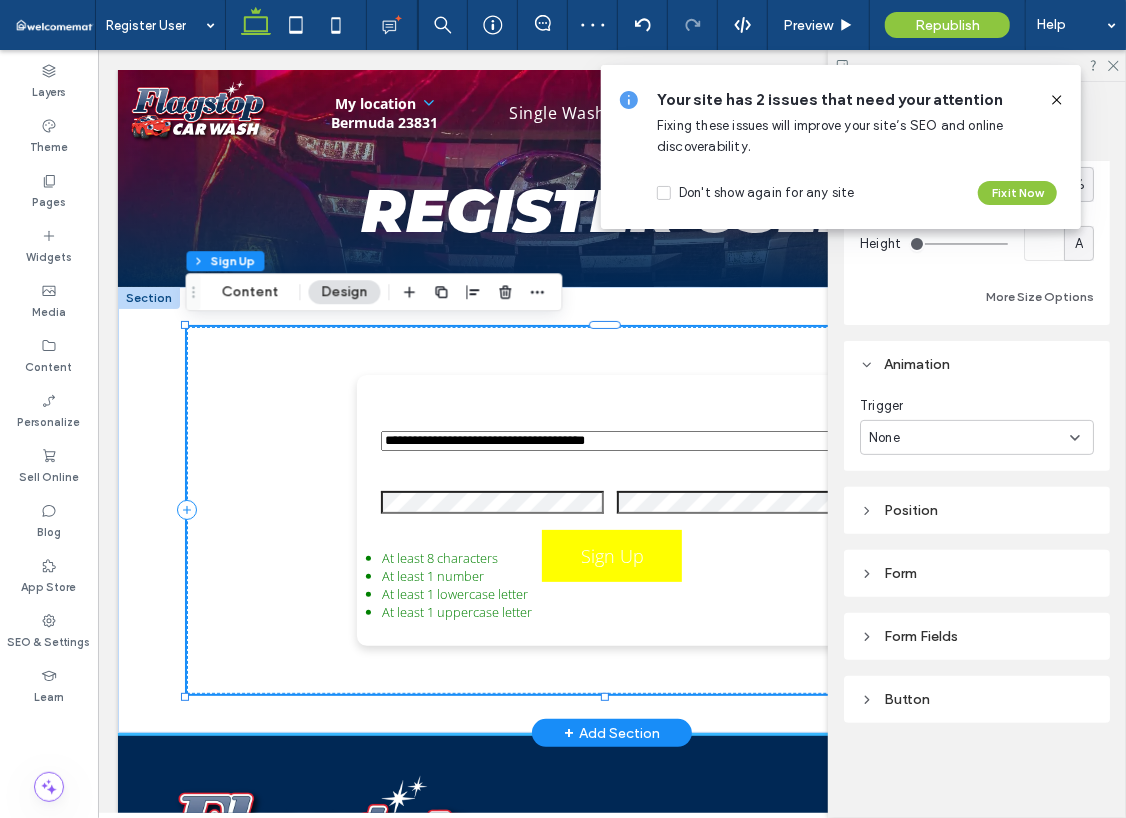 click on "Form" at bounding box center (977, 573) 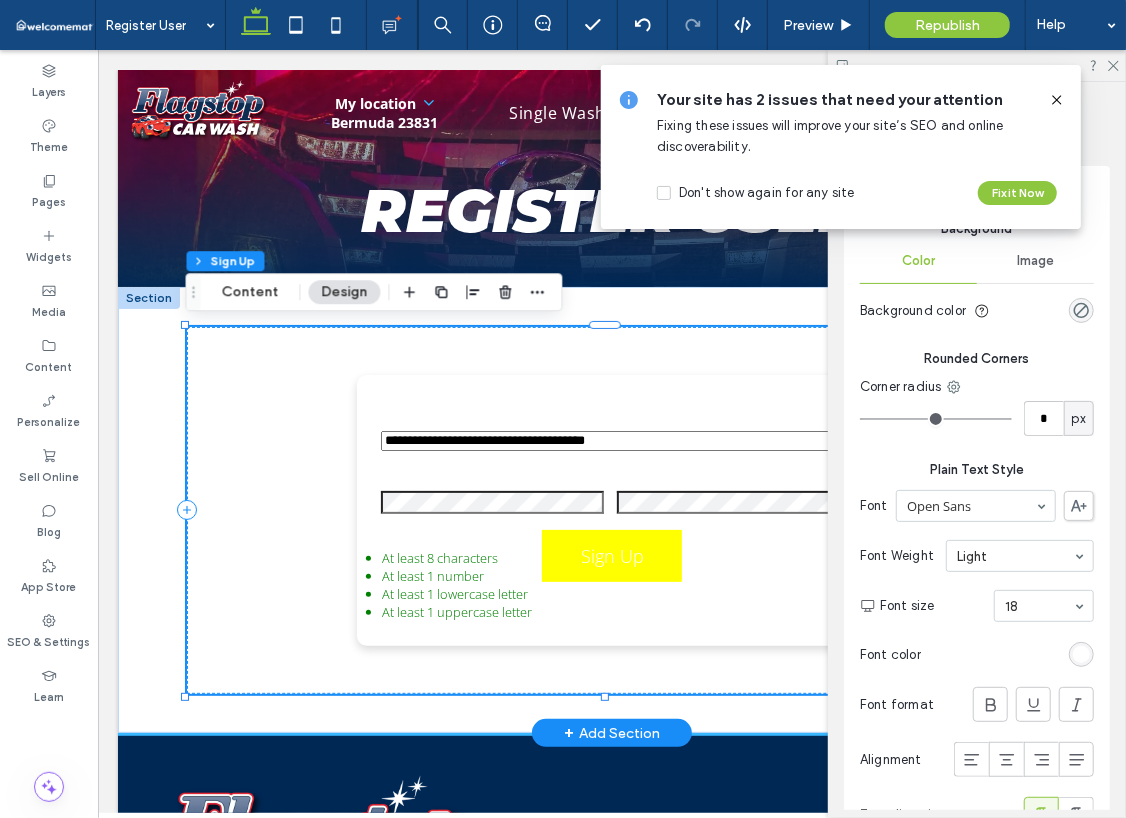 scroll, scrollTop: 575, scrollLeft: 0, axis: vertical 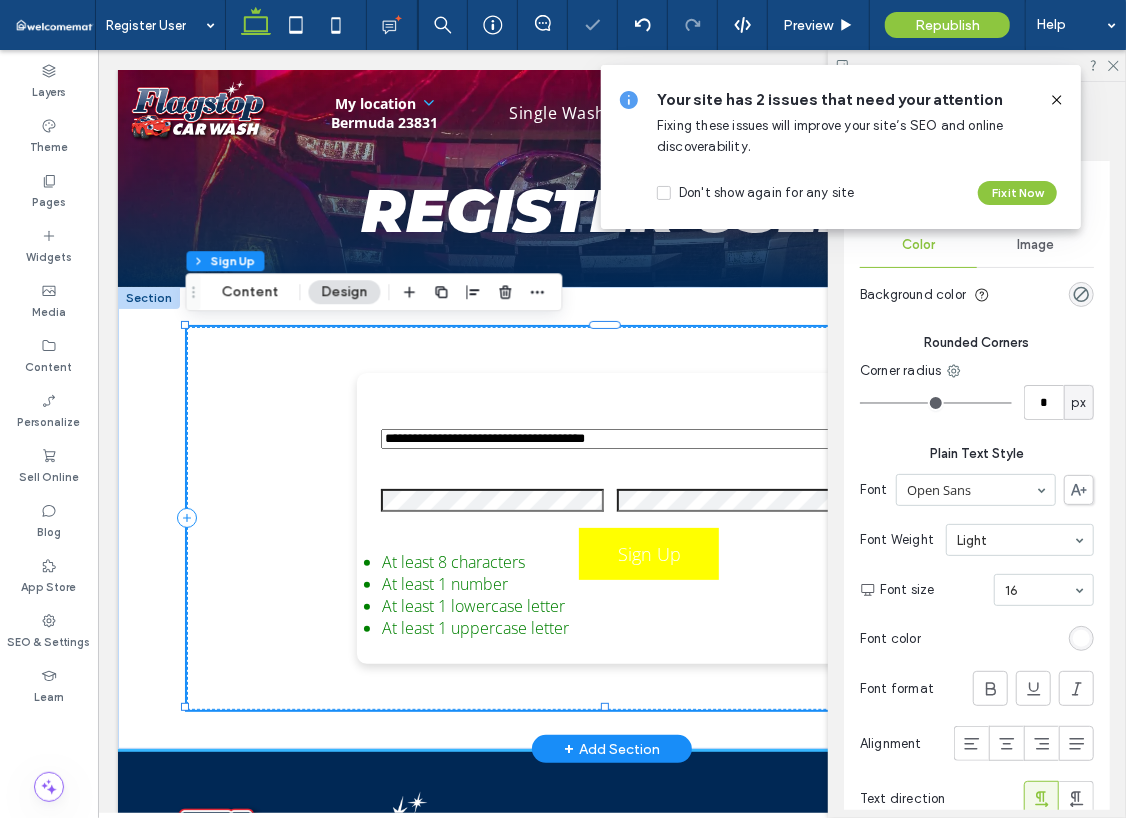 click at bounding box center [1081, 638] 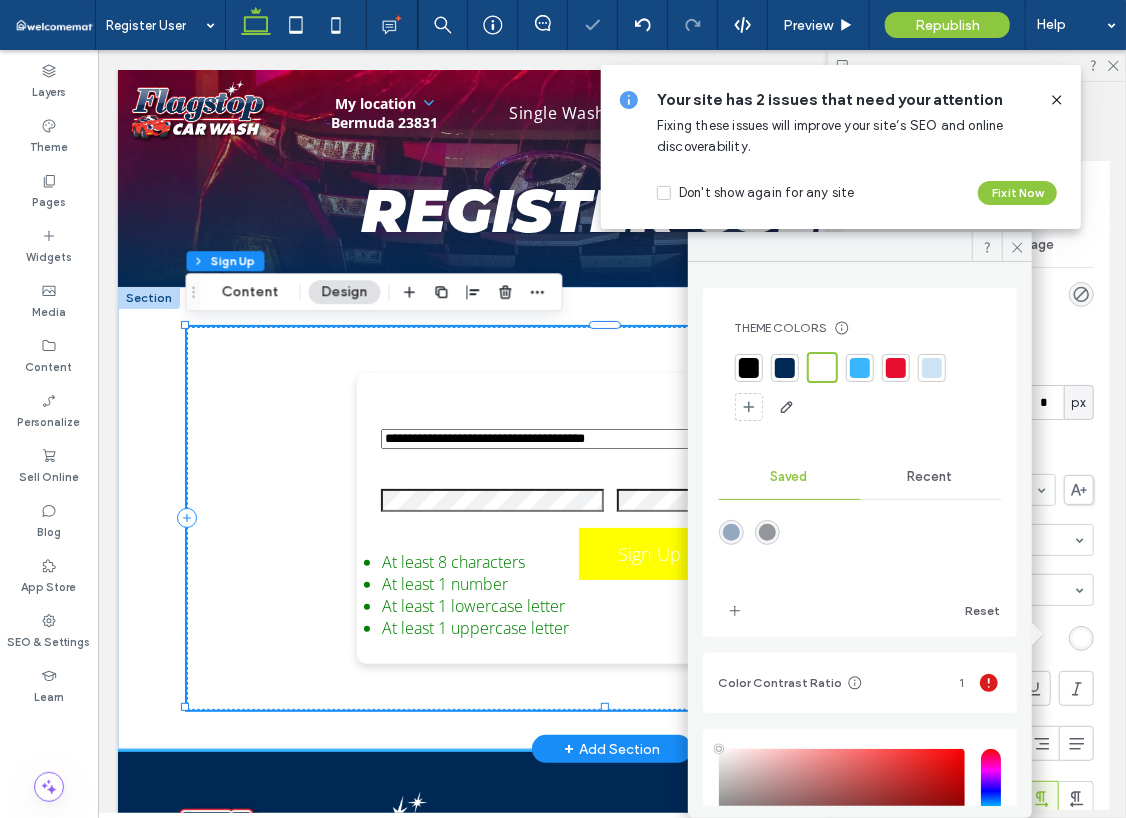 click at bounding box center [749, 368] 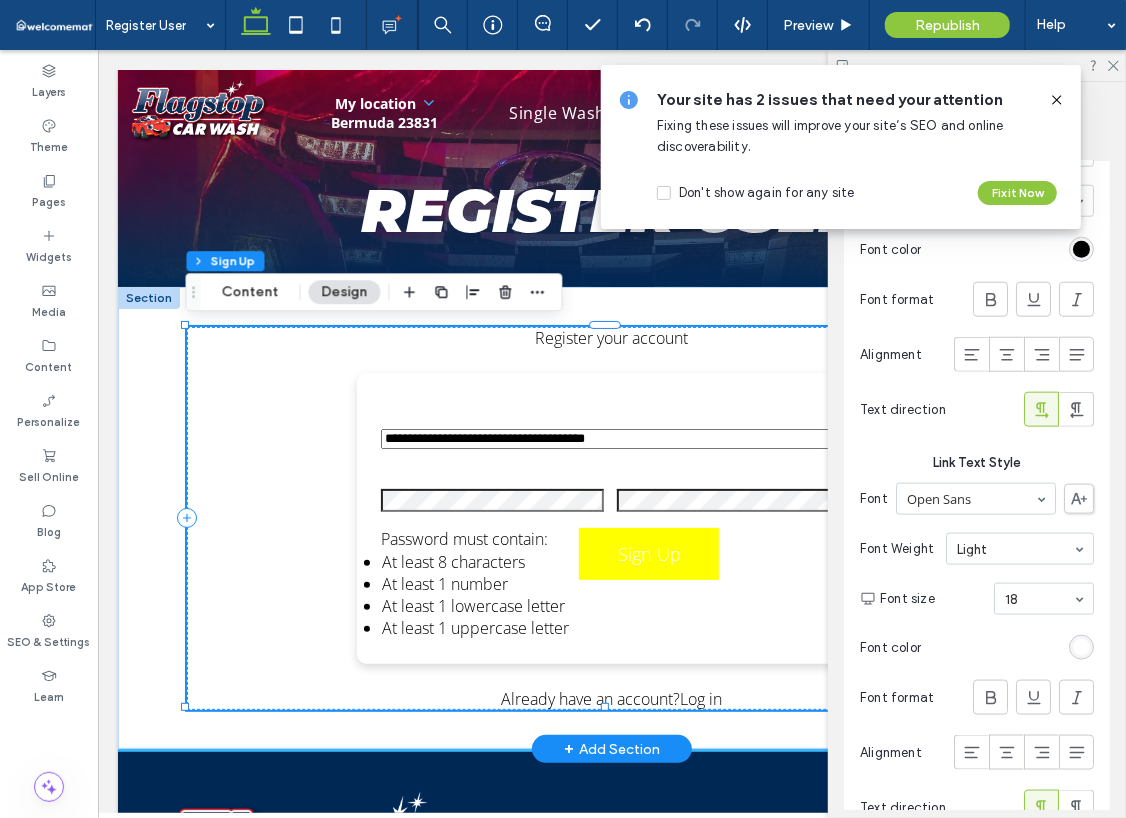 scroll, scrollTop: 975, scrollLeft: 0, axis: vertical 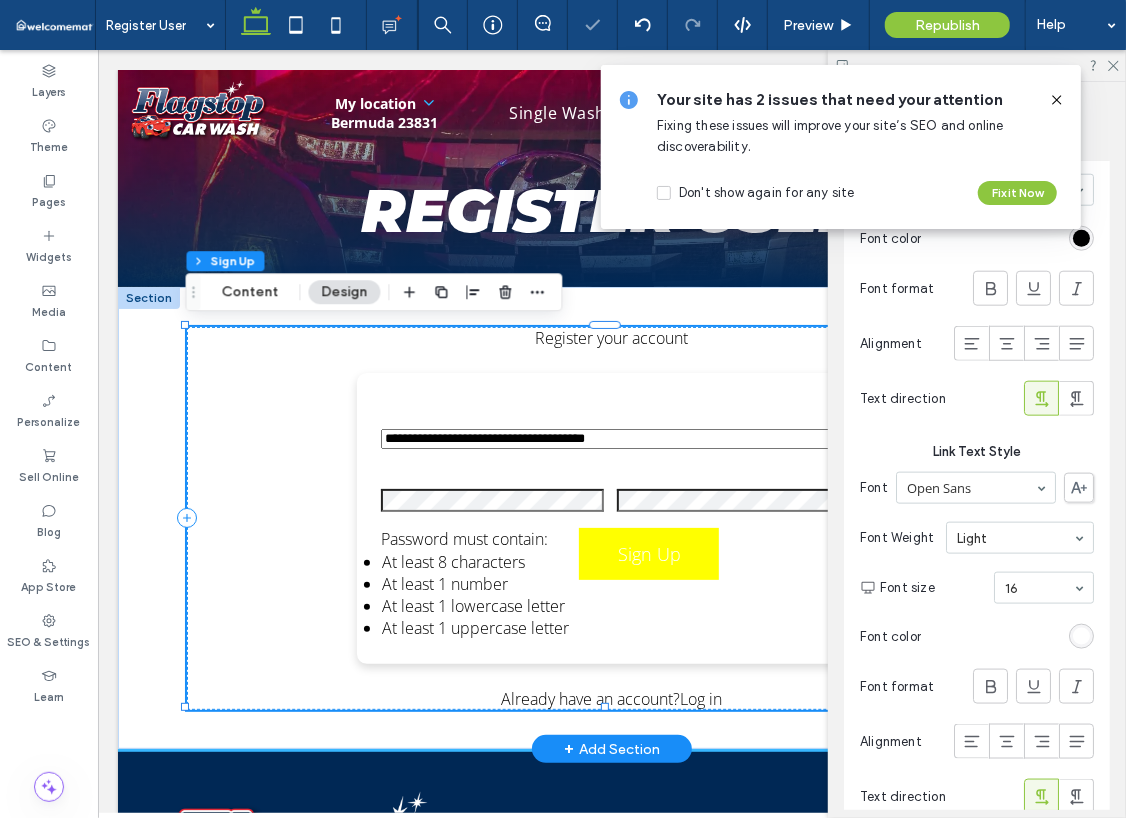 click at bounding box center [1081, 636] 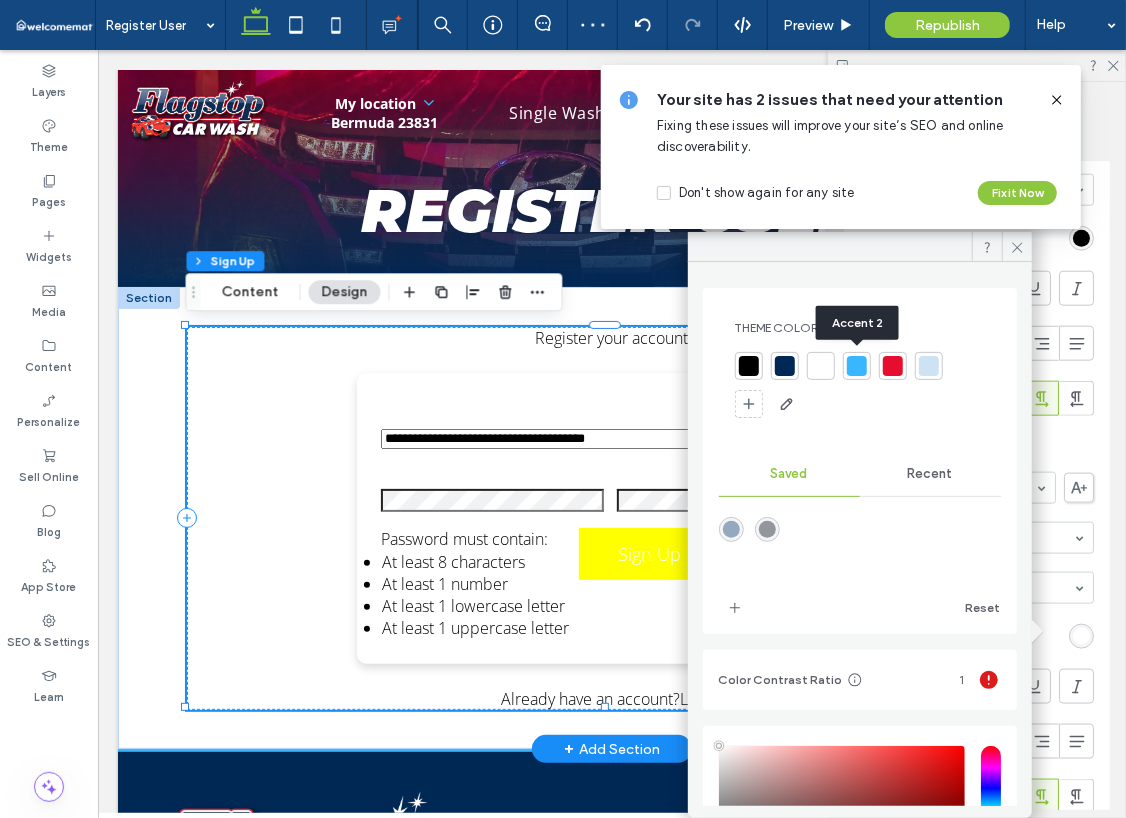 click at bounding box center [857, 366] 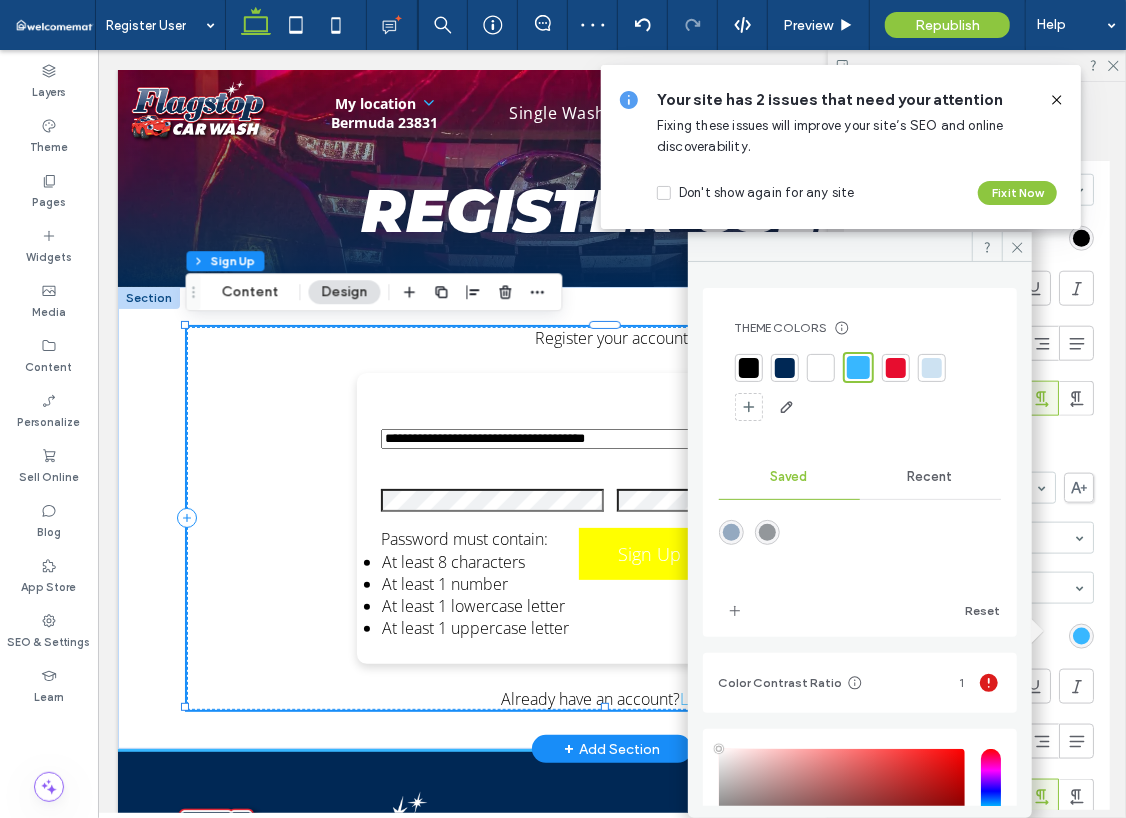 click on "Form Background Color Image Background color Rounded Corners Corner radius * px Plain Text Style Font Open Sans Font Weight Light Font size 16 Font color Font format Alignment Text direction Link Text Style Font Open Sans Font Weight Light Font size 16 Font color Font format Alignment Text direction" at bounding box center (977, 297) 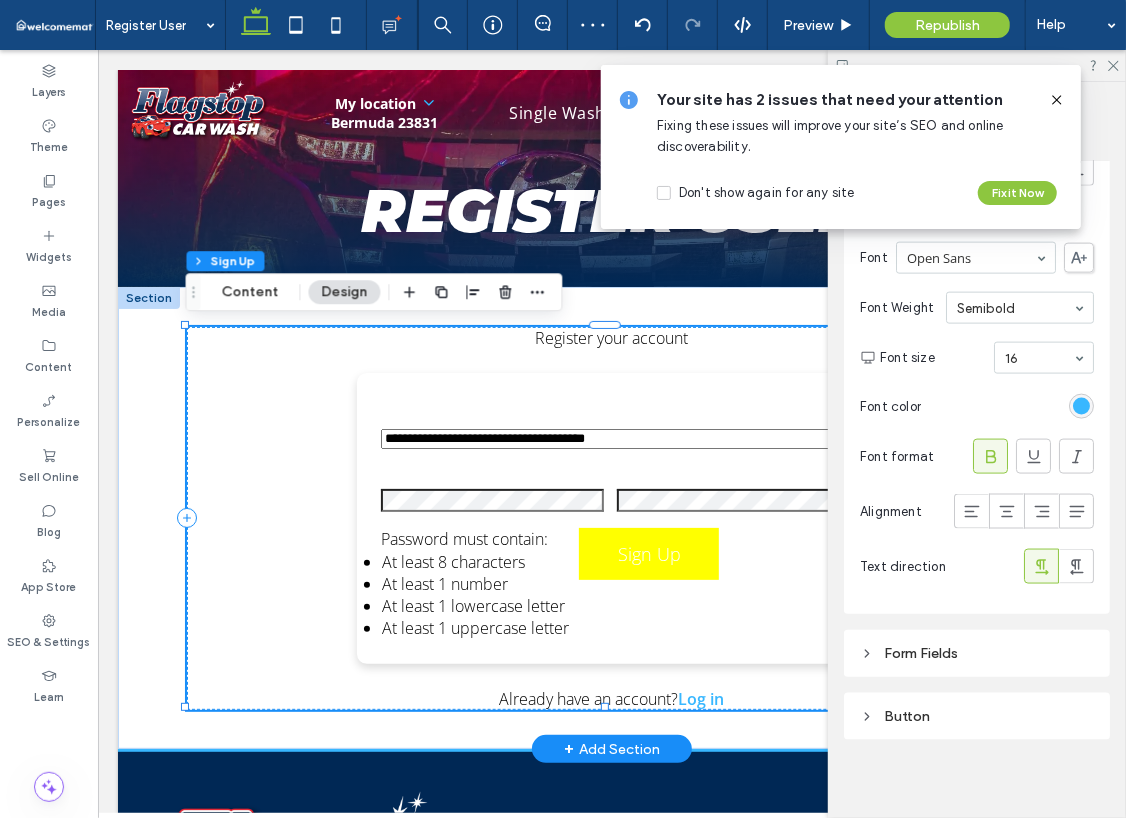 scroll, scrollTop: 1220, scrollLeft: 0, axis: vertical 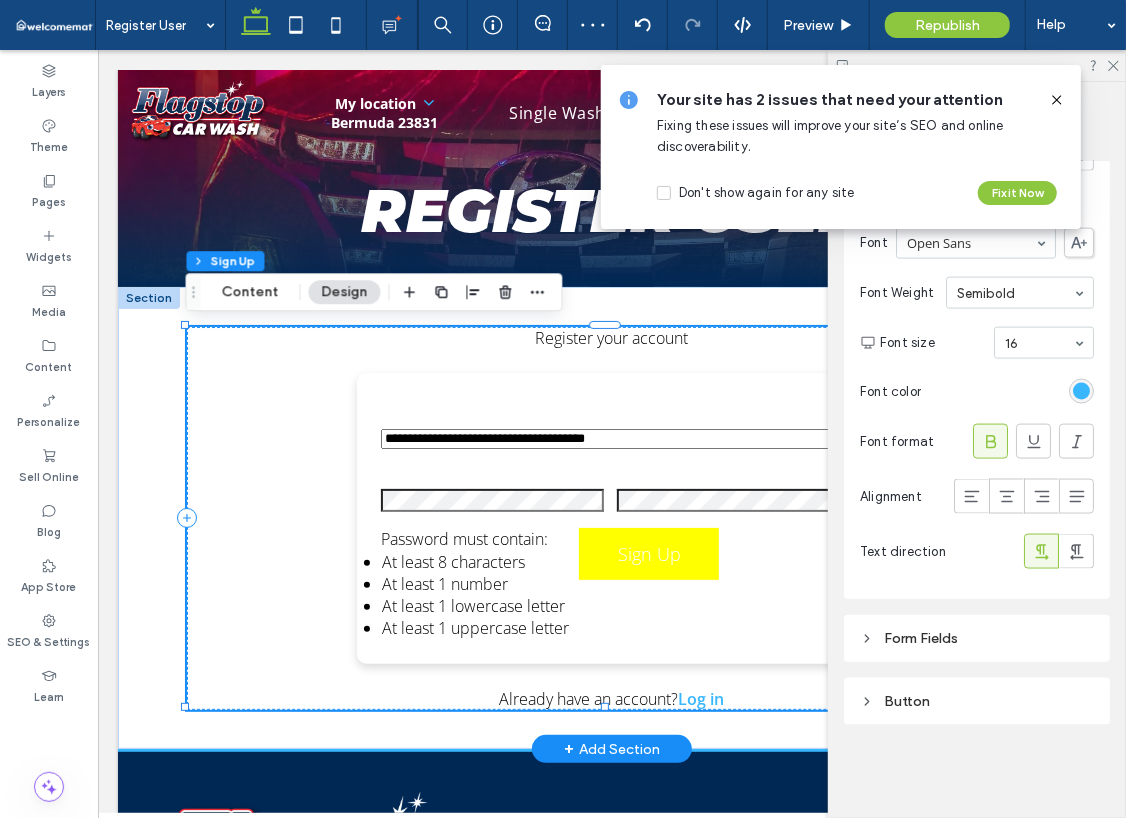 click on "Form Fields" at bounding box center [977, 638] 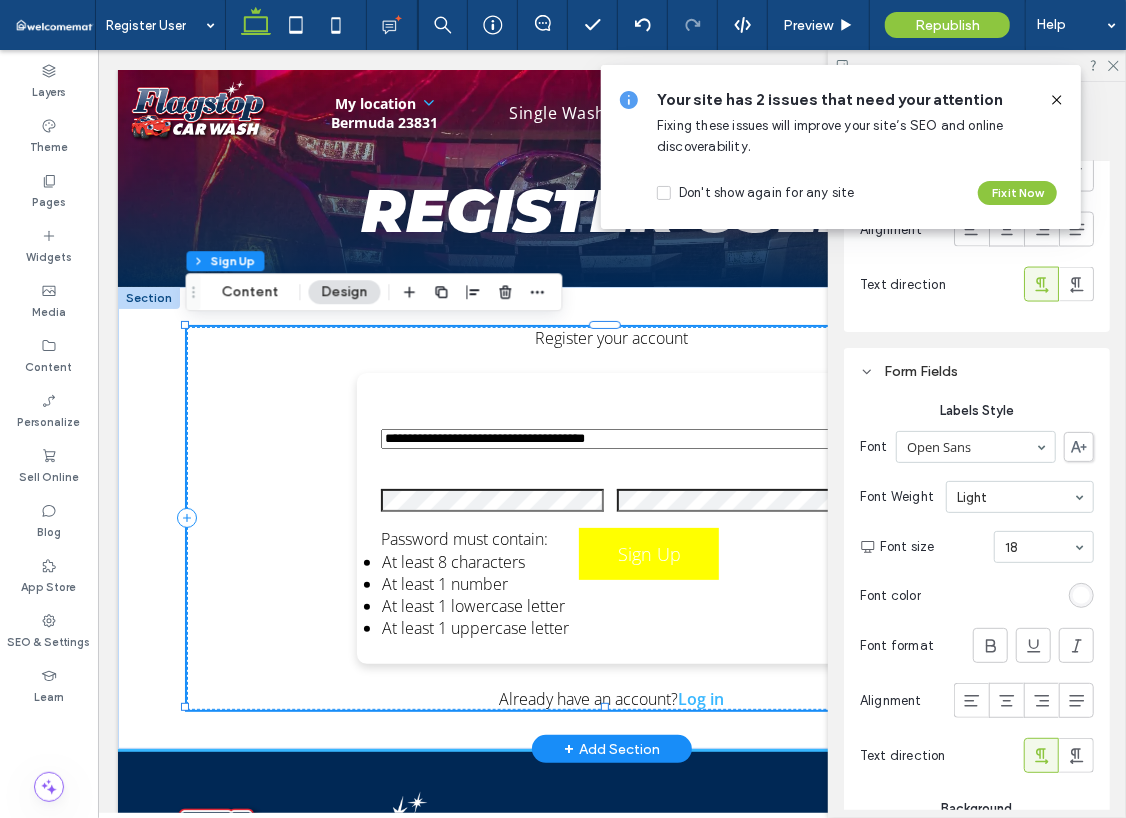 scroll, scrollTop: 1520, scrollLeft: 0, axis: vertical 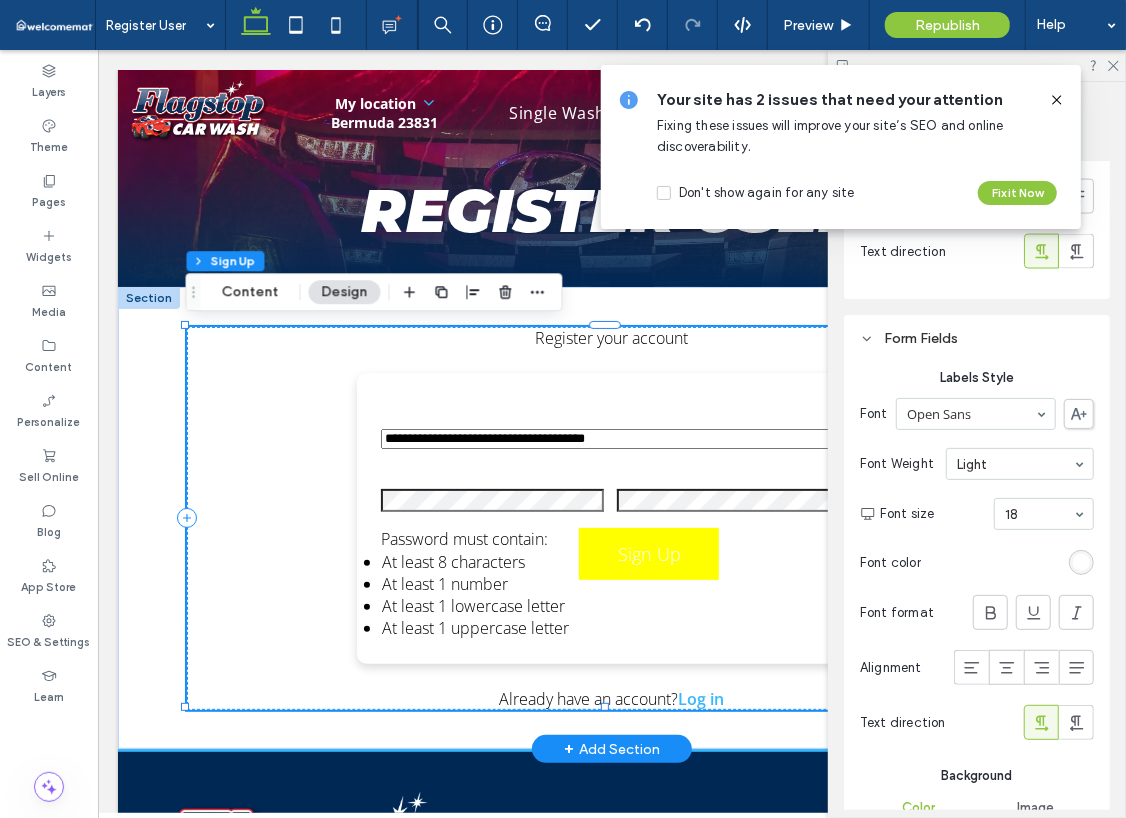 click at bounding box center (1081, 562) 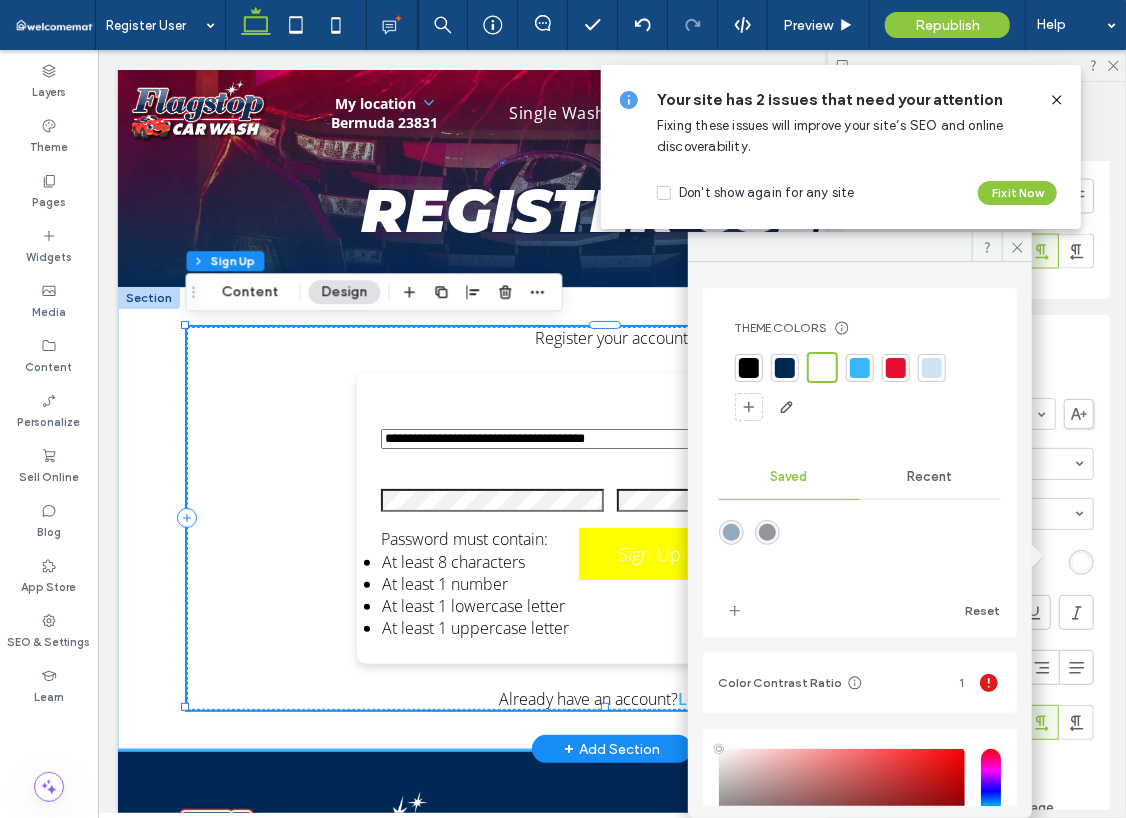 click at bounding box center [785, 368] 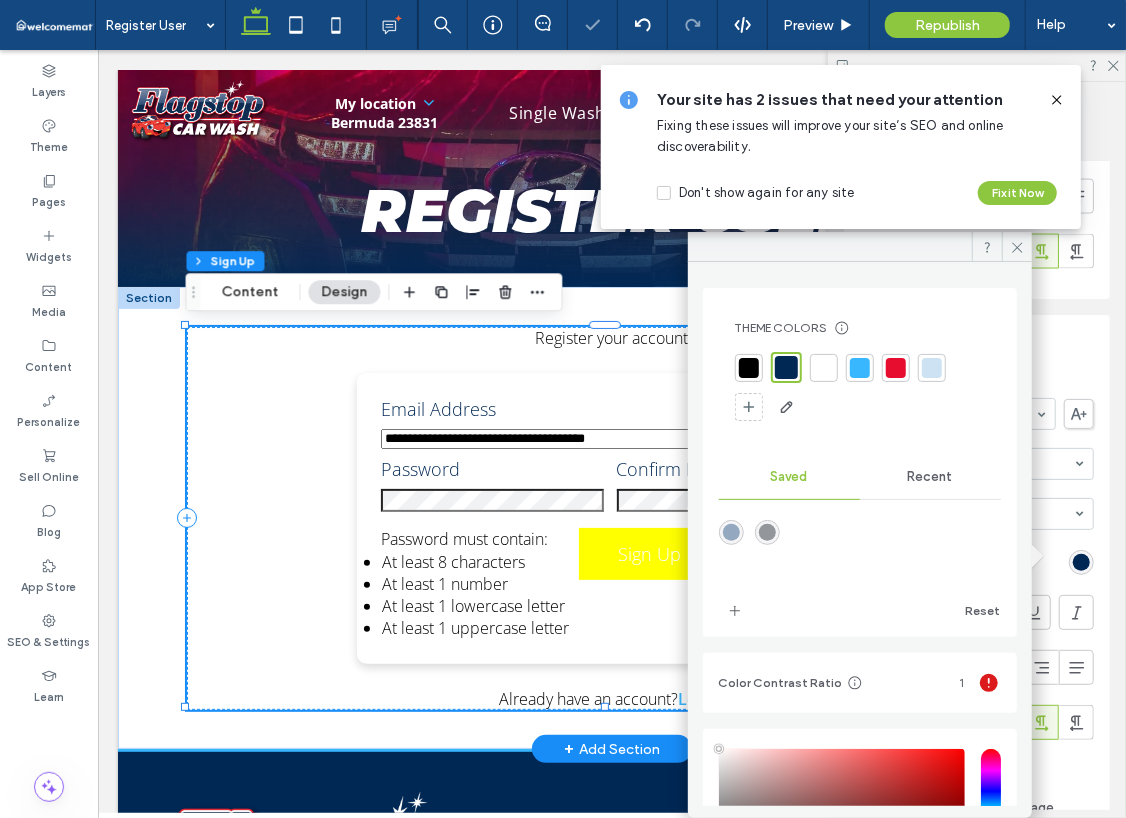 click on "Form Fields Labels Style Font Open Sans Font Weight Light Font size 18 Font color Font format Alignment Text direction Background Color Image Background color Rounded Corners Corner radius * px Input Style Font Open Sans Font Weight Normal Font size 13 Font color Font format Alignment Text direction" at bounding box center (977, 862) 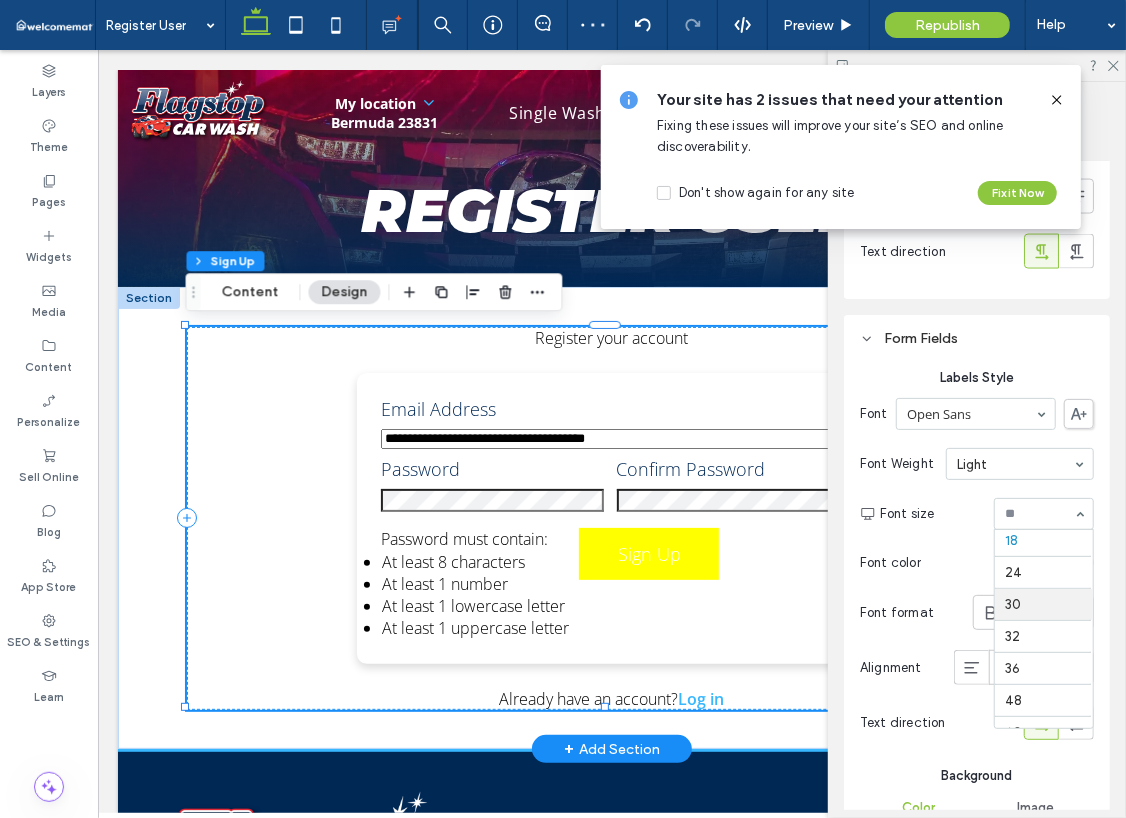 scroll, scrollTop: 161, scrollLeft: 0, axis: vertical 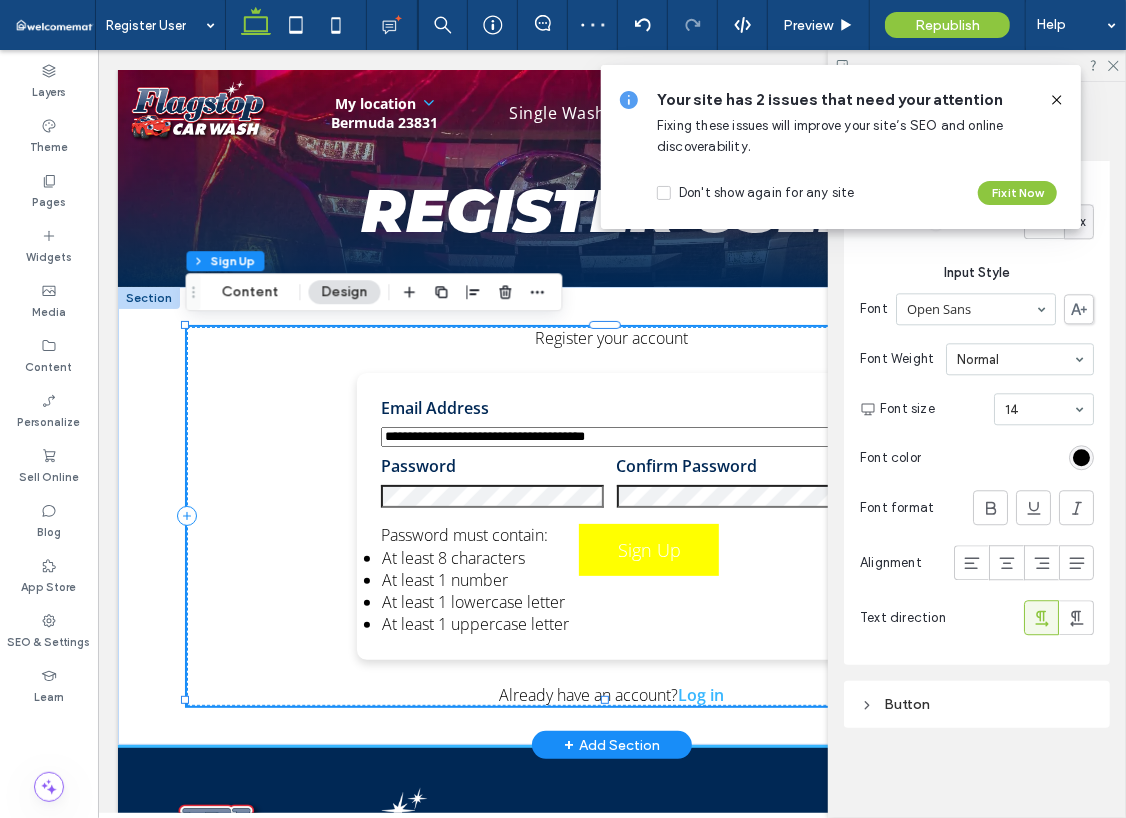 click on "Button" at bounding box center [977, 704] 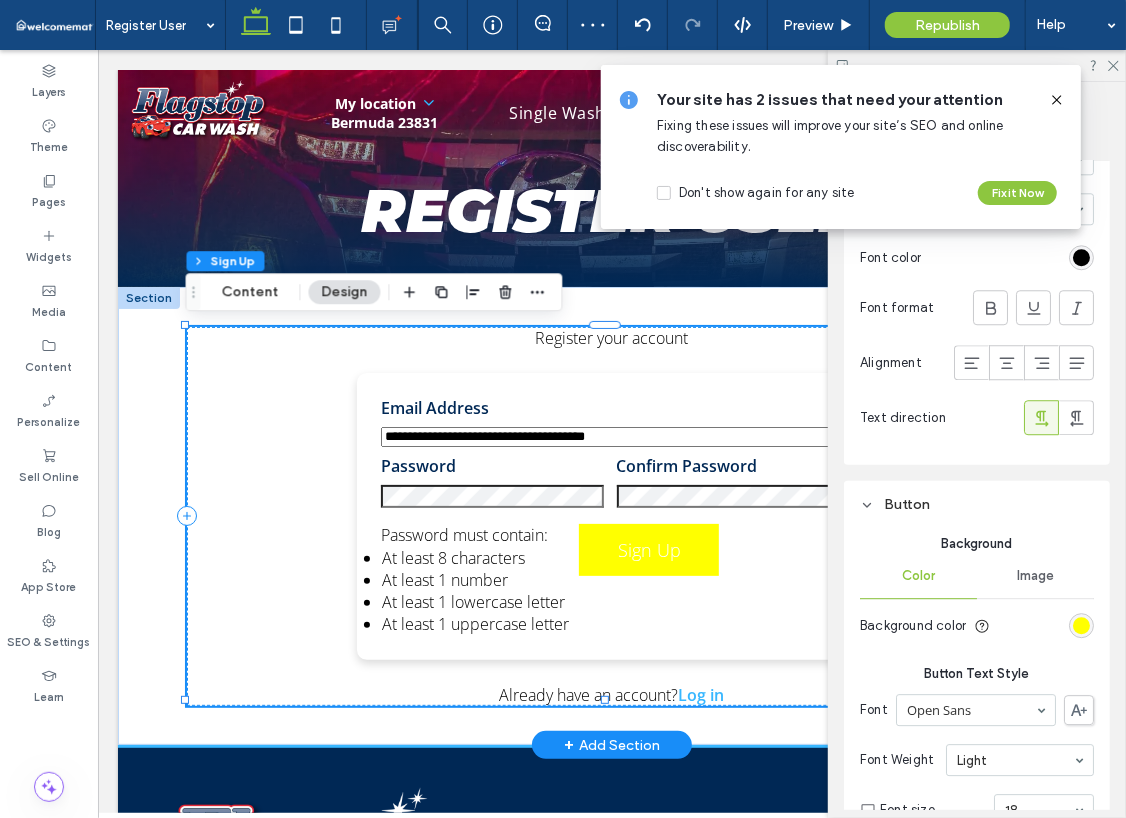 scroll, scrollTop: 2564, scrollLeft: 0, axis: vertical 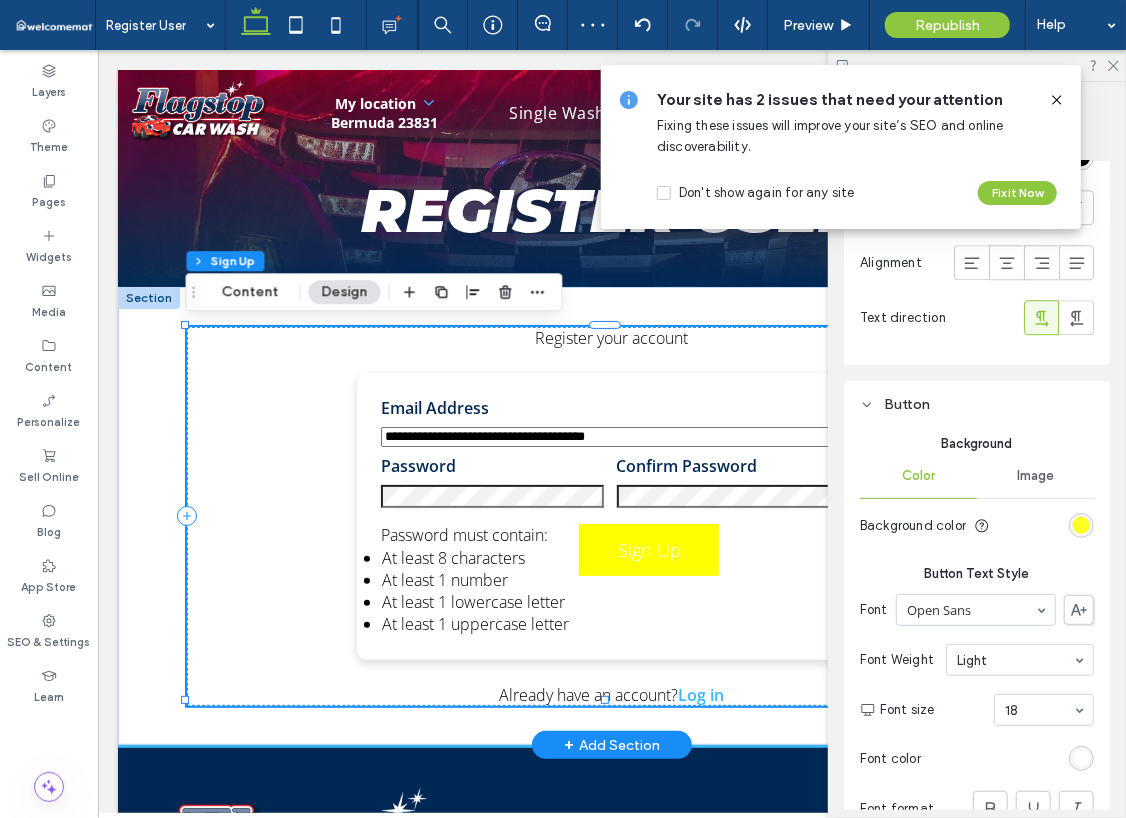 click at bounding box center [1081, 525] 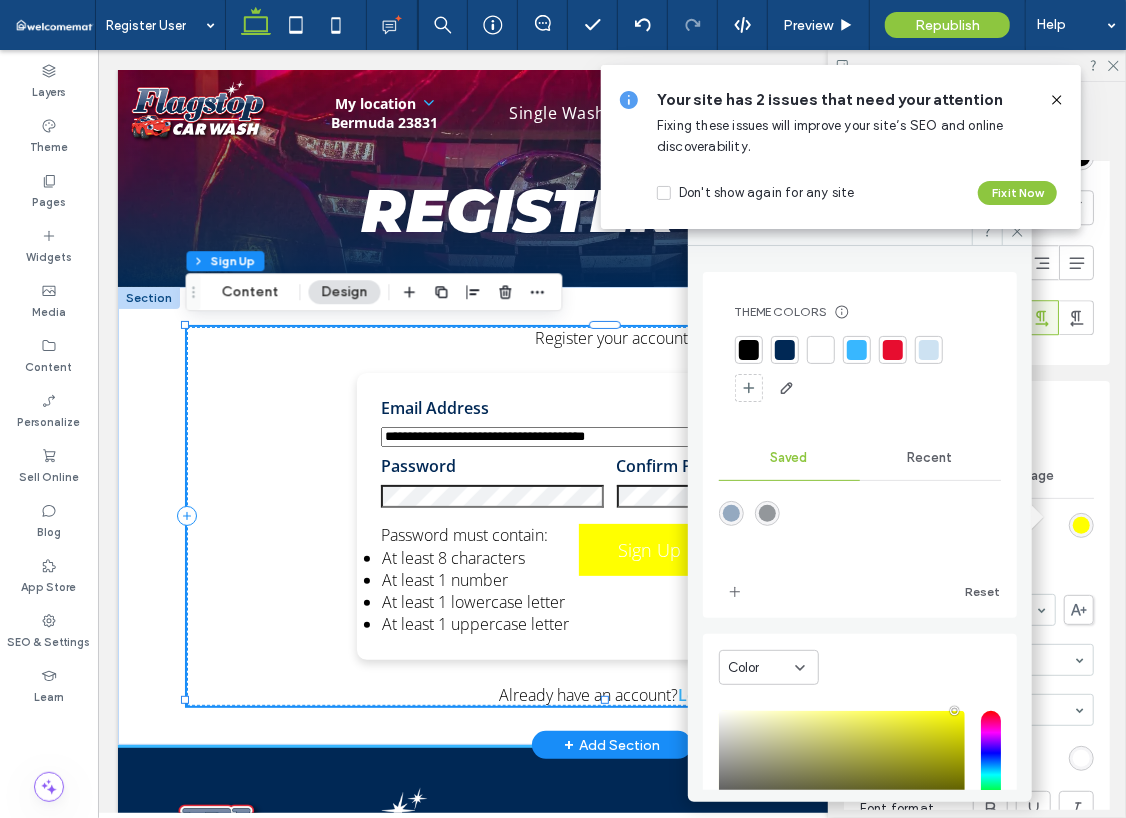 click at bounding box center (893, 350) 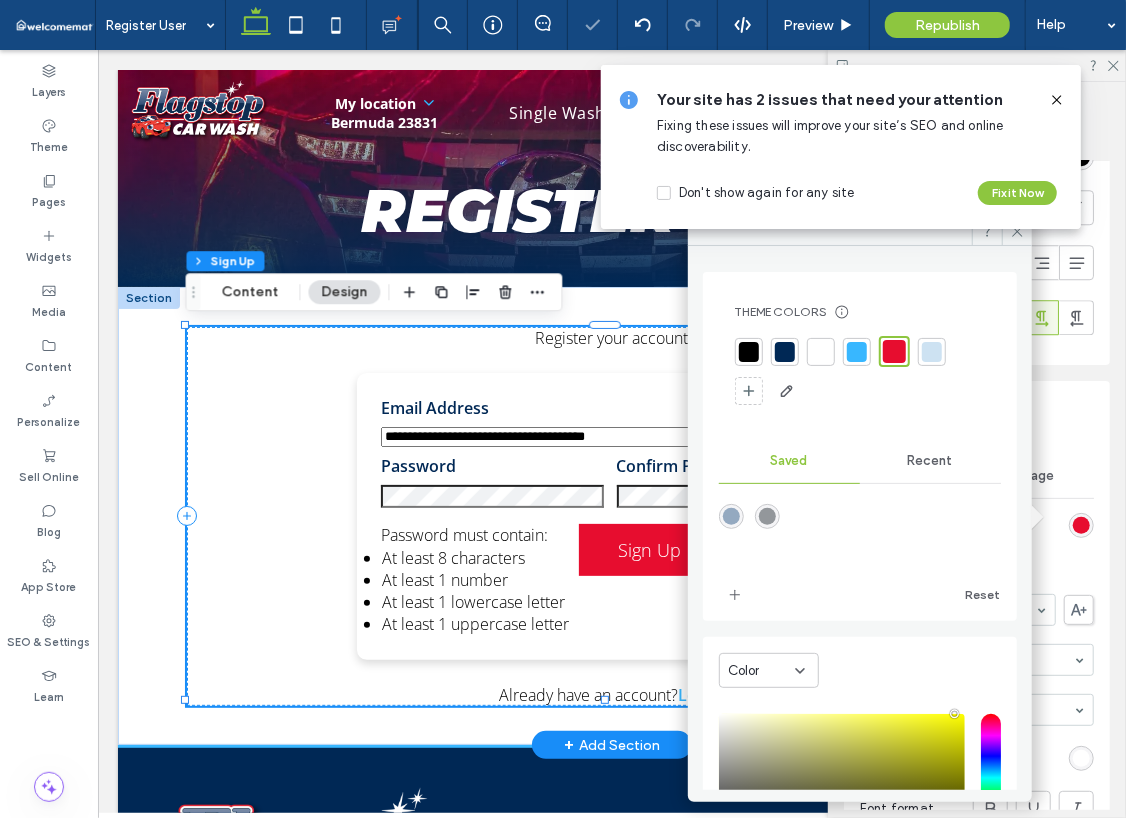 click on "Button Text Style" at bounding box center [977, 574] 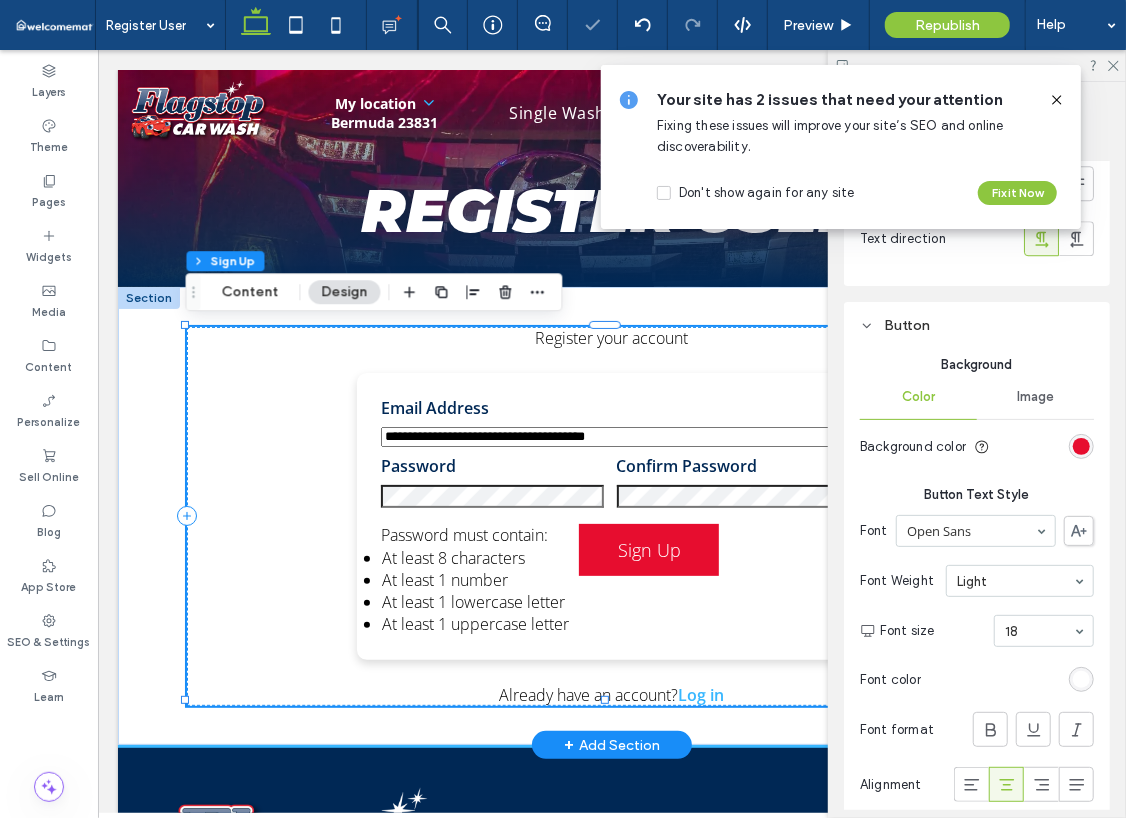 scroll, scrollTop: 2764, scrollLeft: 0, axis: vertical 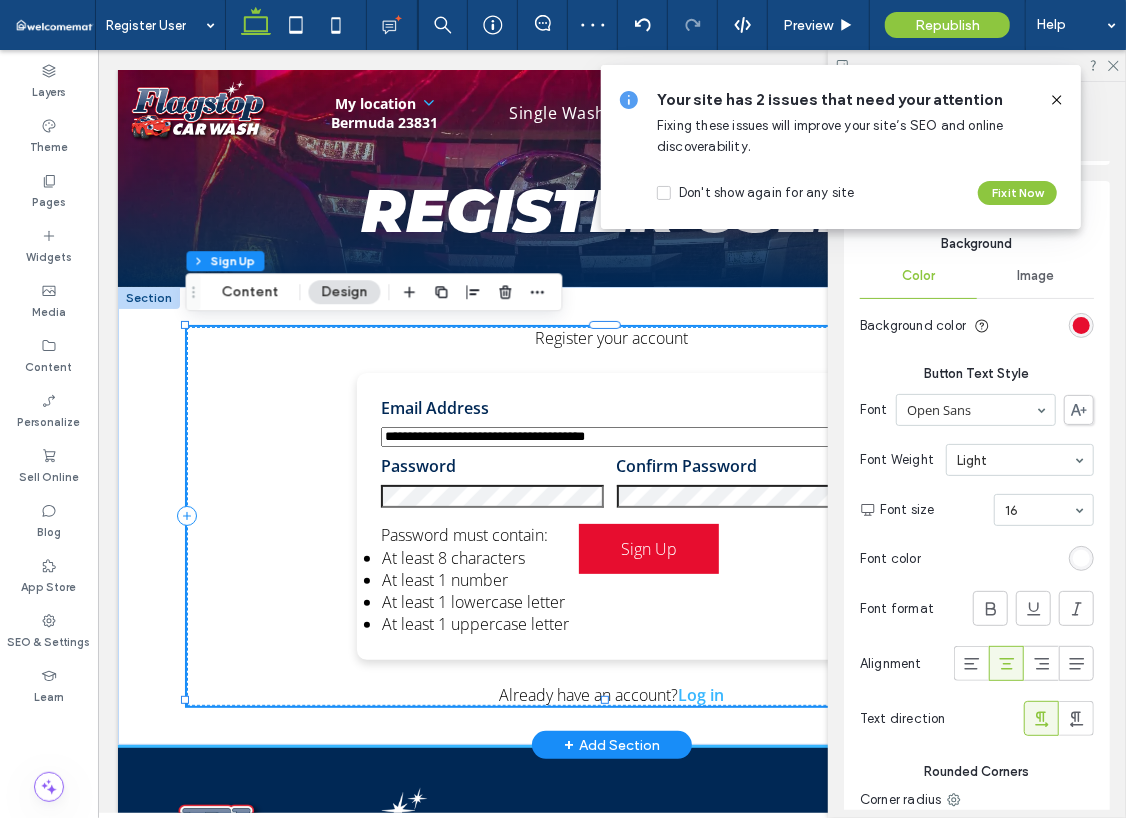 click at bounding box center (990, 608) 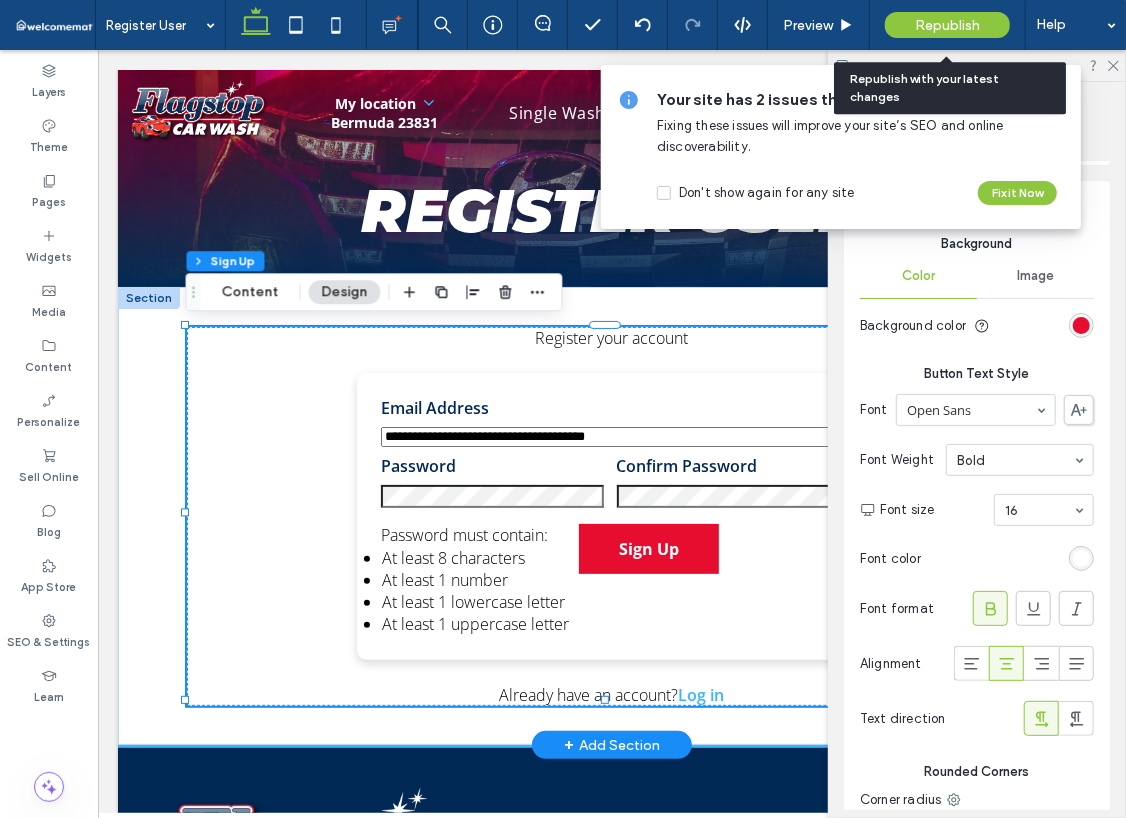 click on "Republish" at bounding box center [947, 25] 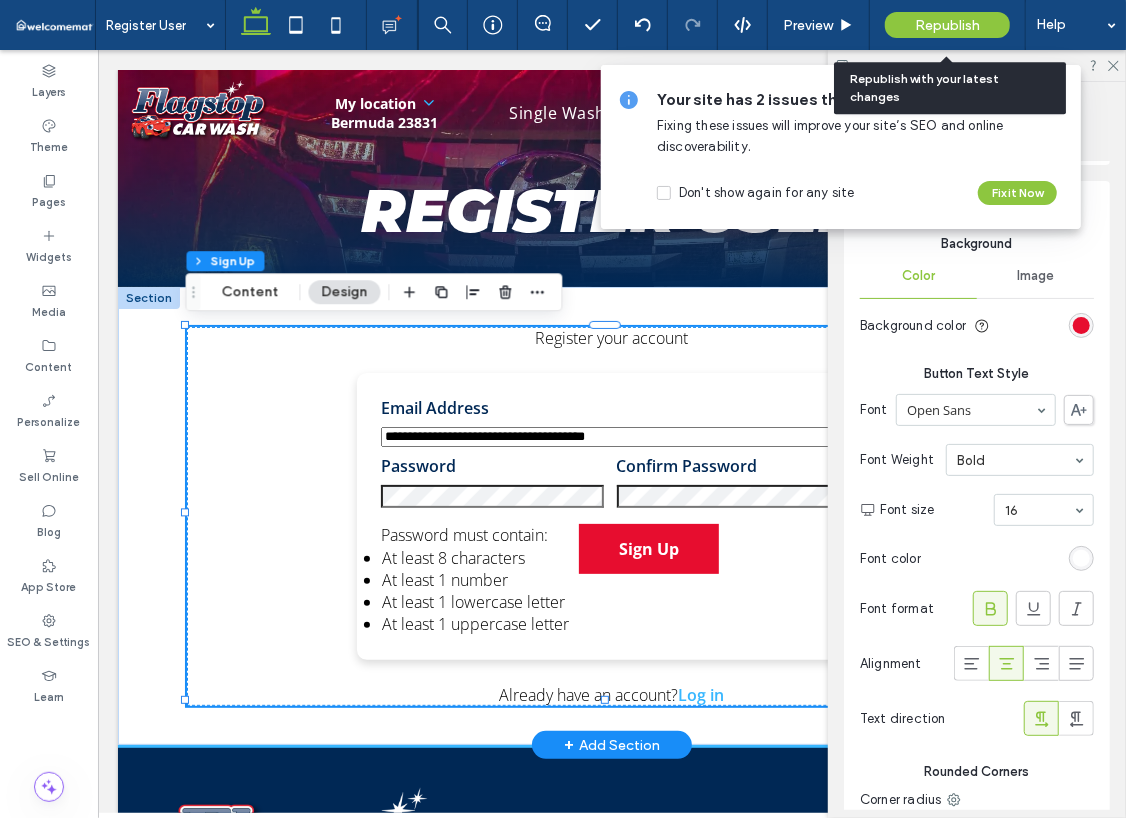 click on "Republish" at bounding box center (947, 25) 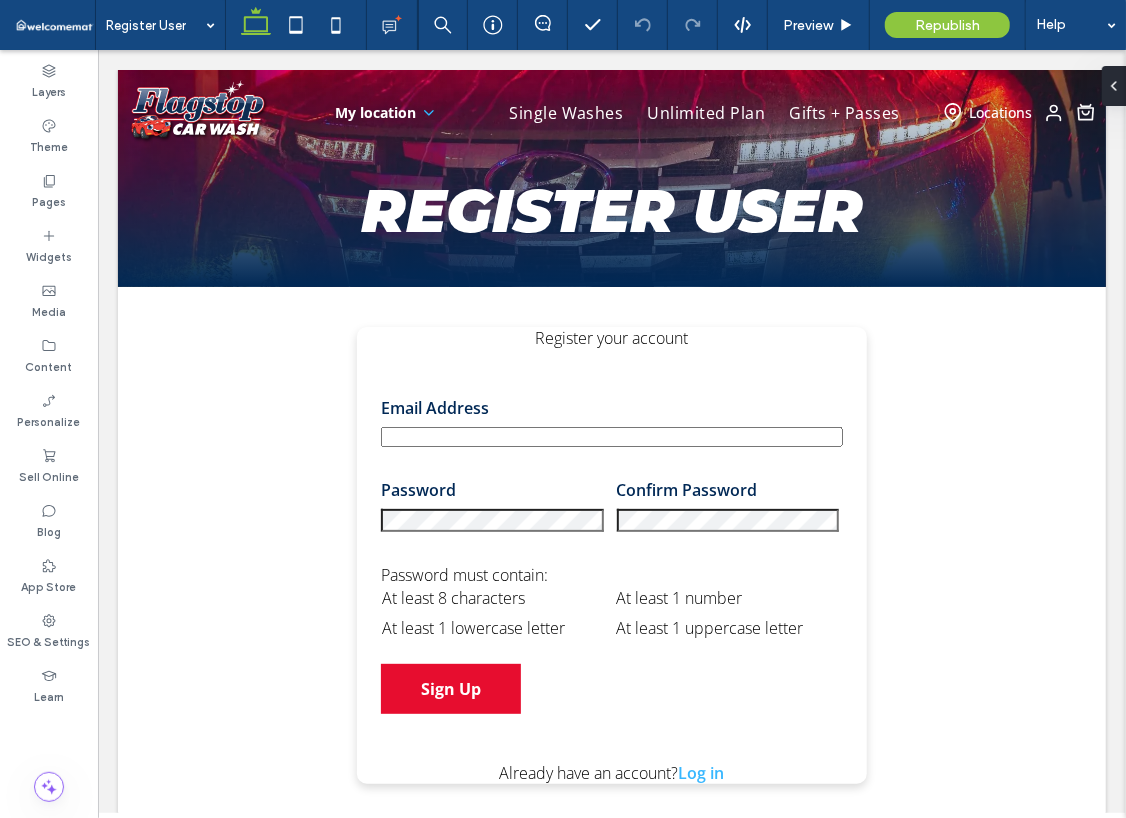 scroll, scrollTop: 0, scrollLeft: 0, axis: both 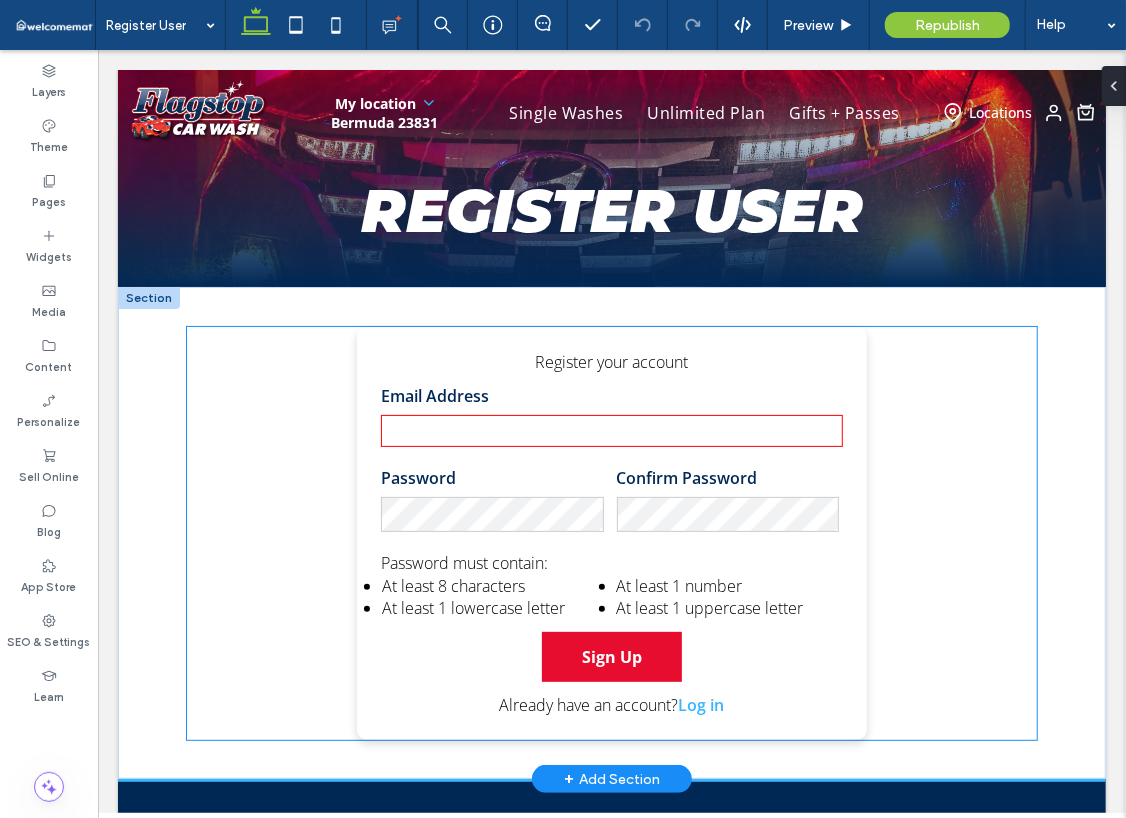 type on "**********" 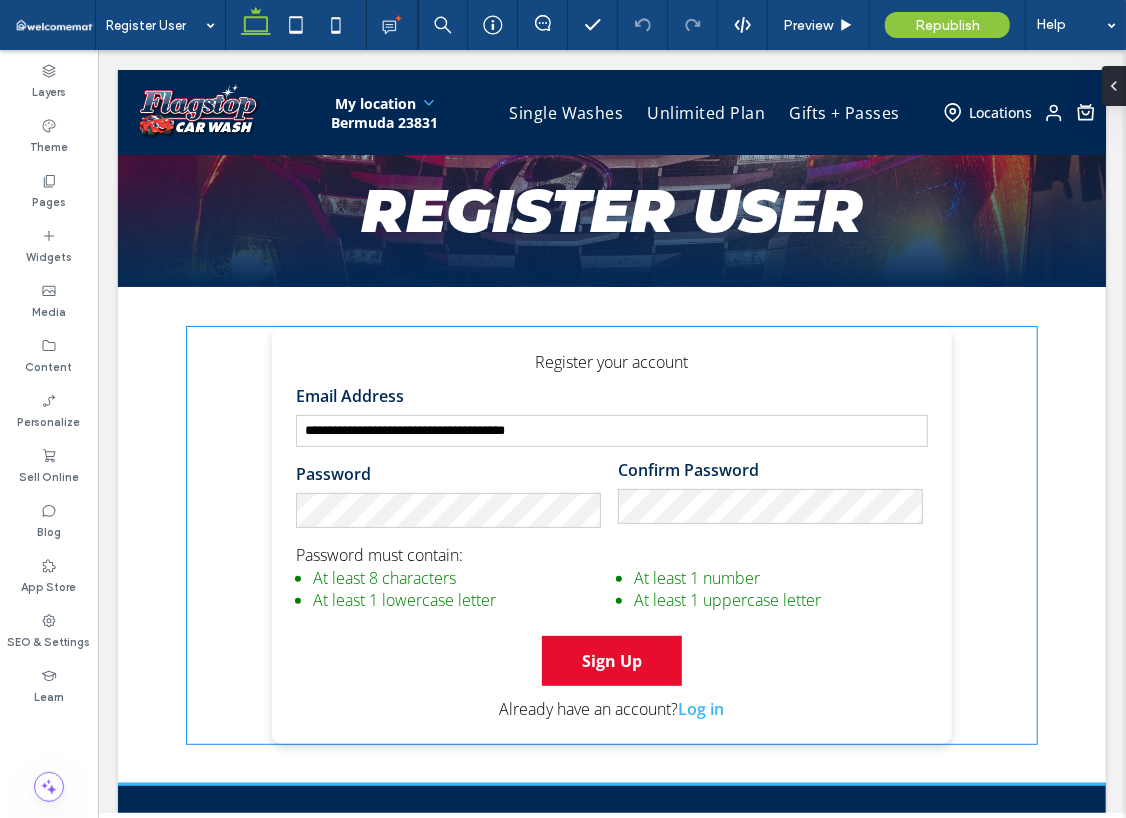 scroll, scrollTop: 100, scrollLeft: 0, axis: vertical 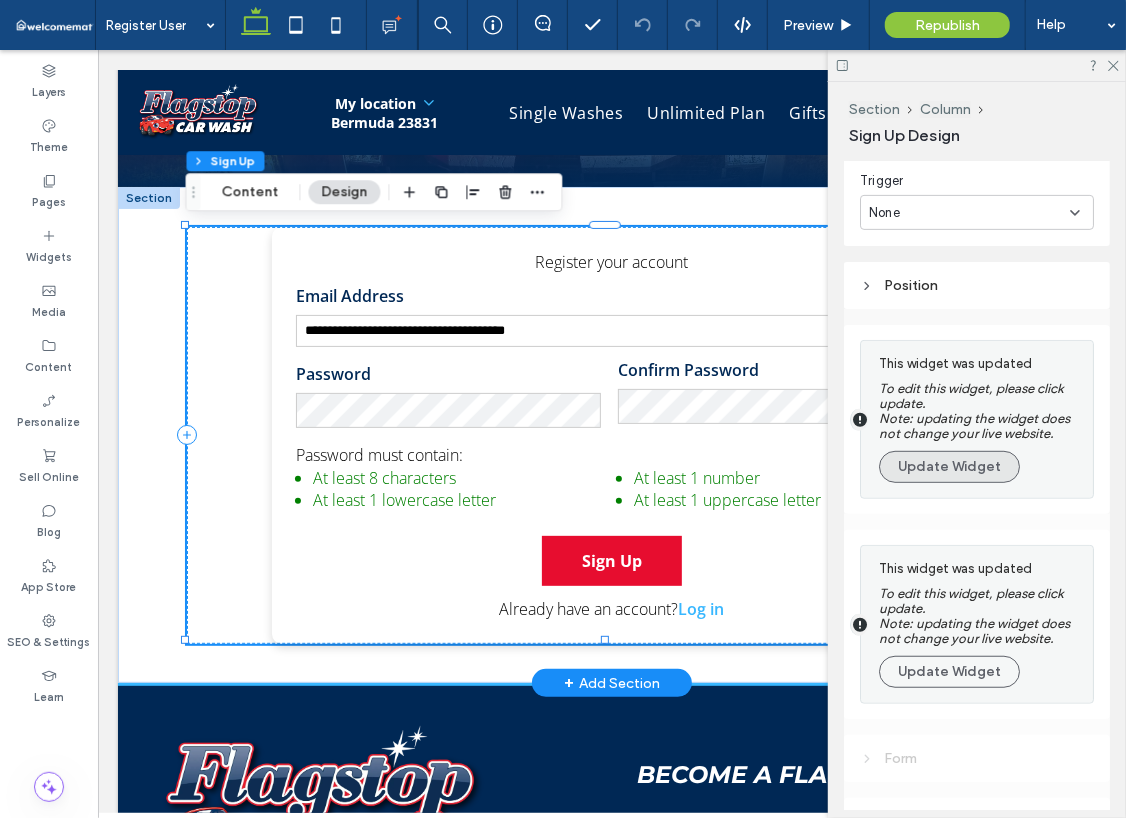 click on "Update Widget" at bounding box center [949, 467] 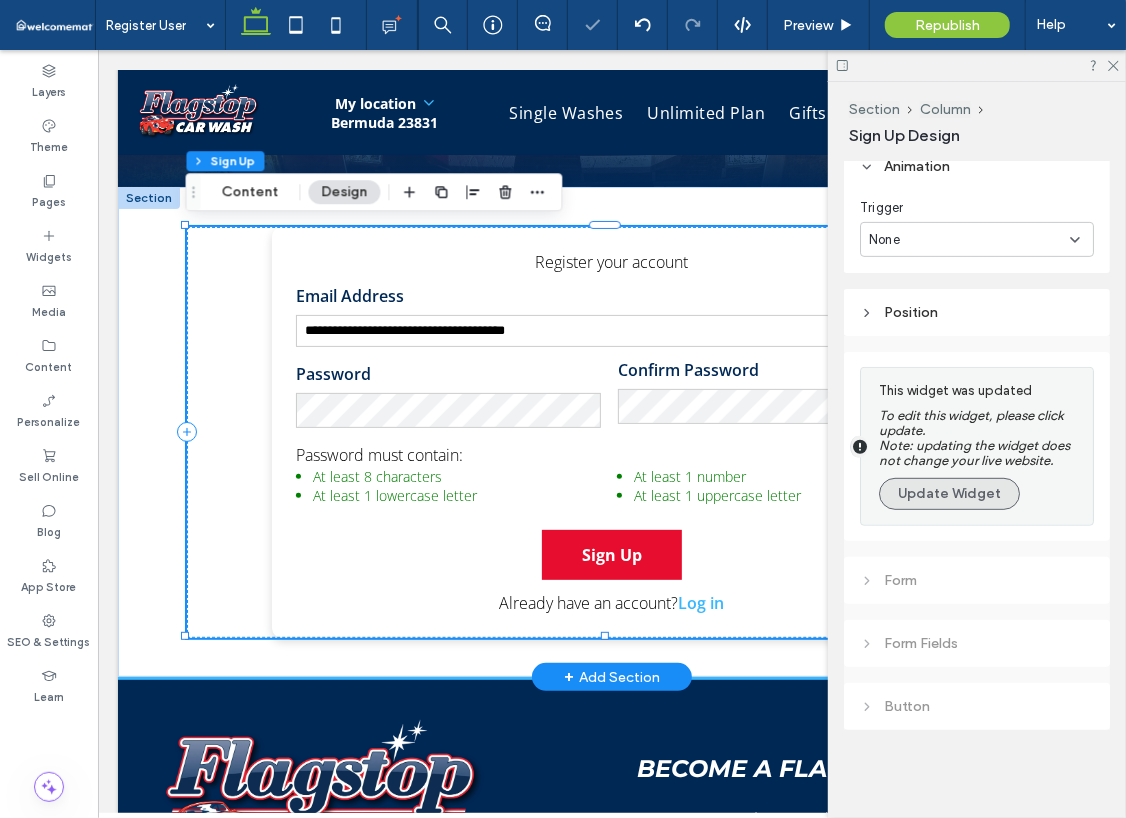 click on "Update Widget" at bounding box center [949, 494] 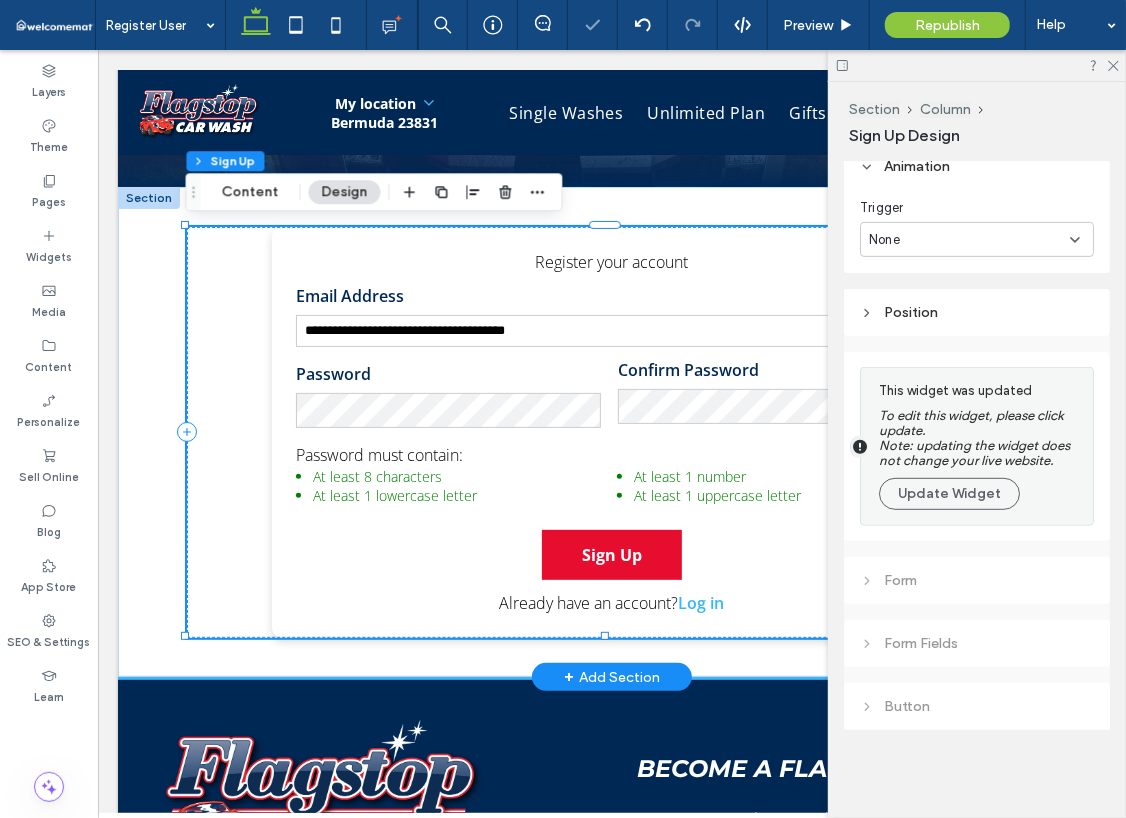 scroll, scrollTop: 175, scrollLeft: 0, axis: vertical 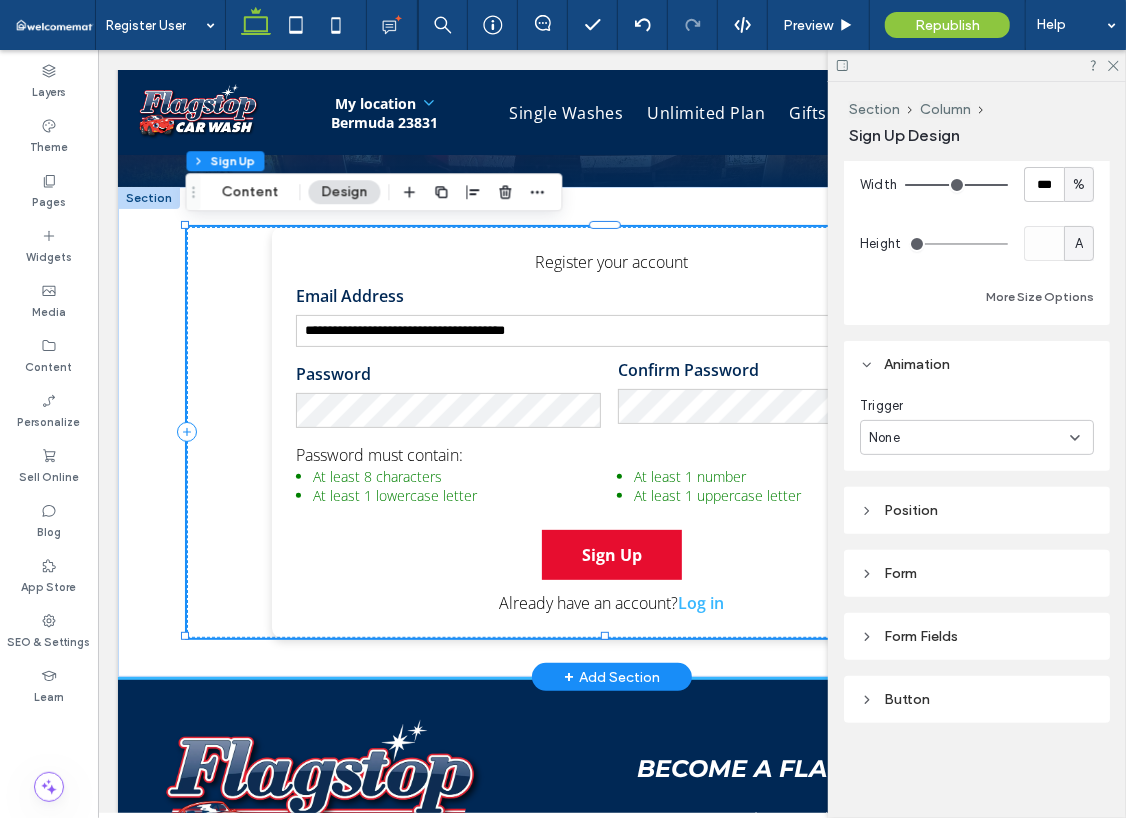 click on "Form" at bounding box center (977, 573) 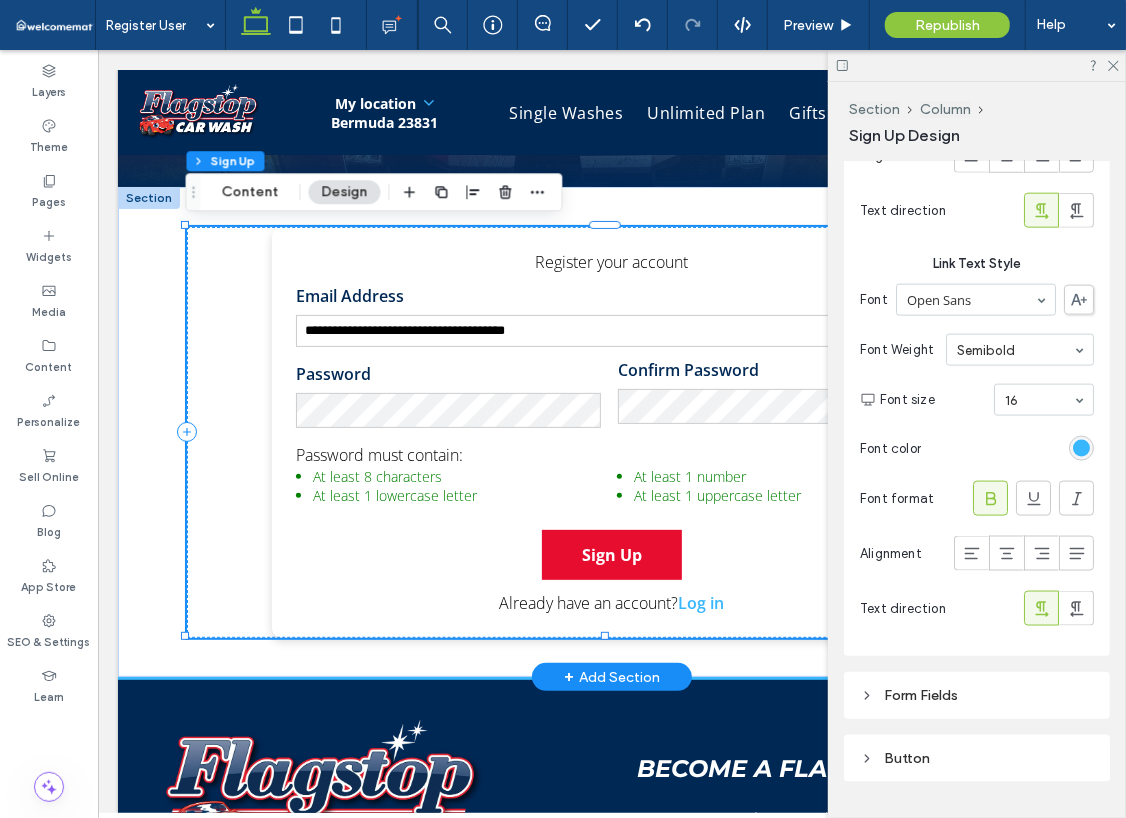 scroll, scrollTop: 1174, scrollLeft: 0, axis: vertical 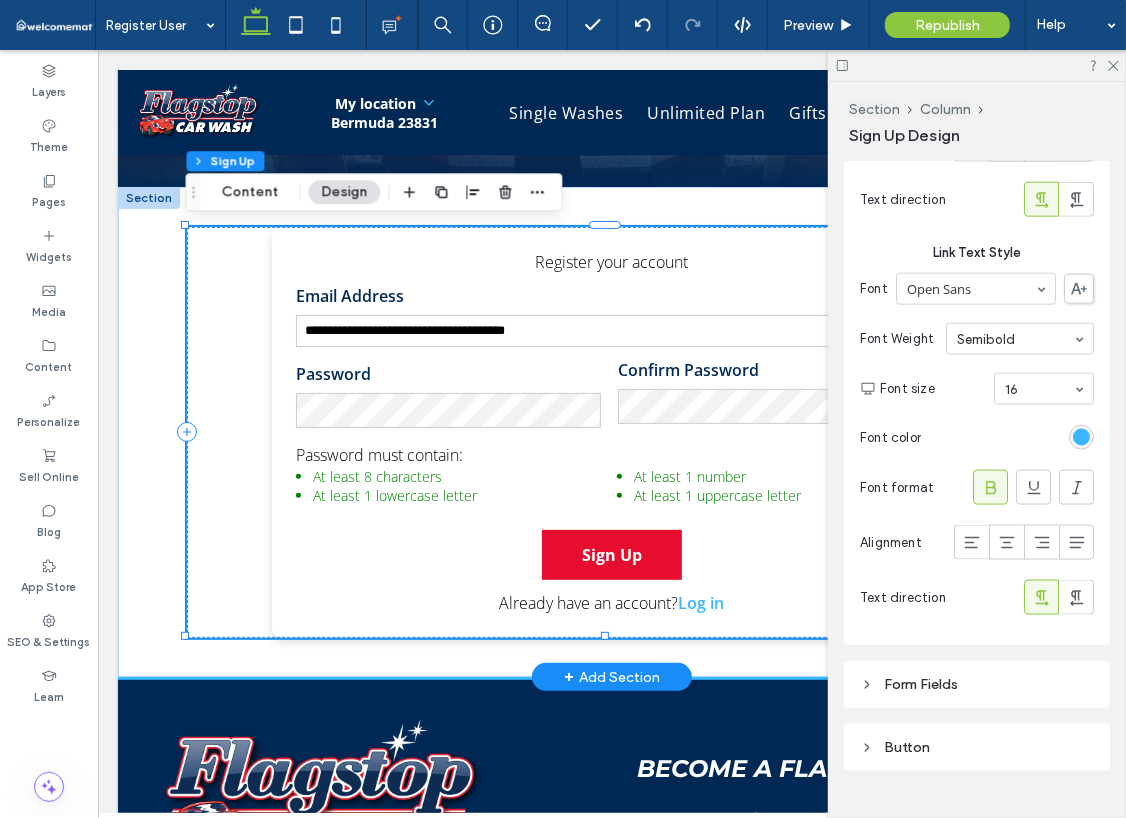 click on "Form Fields" at bounding box center [977, 684] 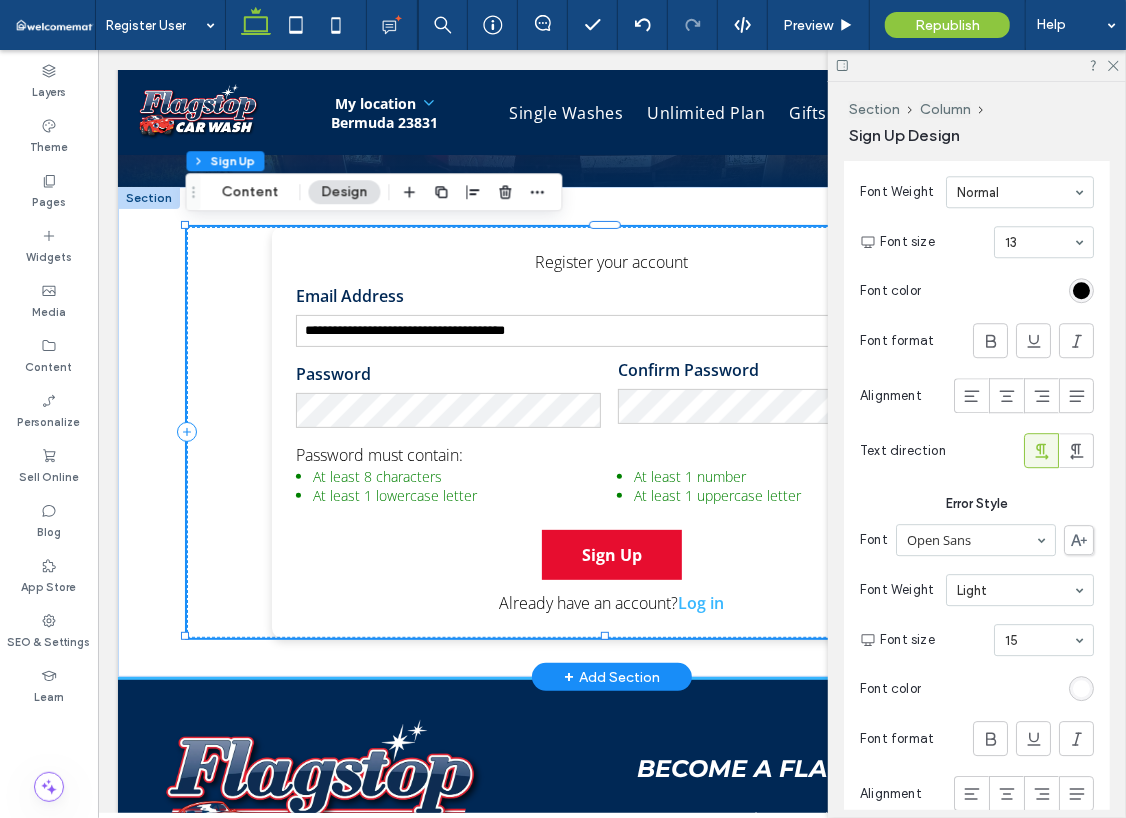 scroll, scrollTop: 2574, scrollLeft: 0, axis: vertical 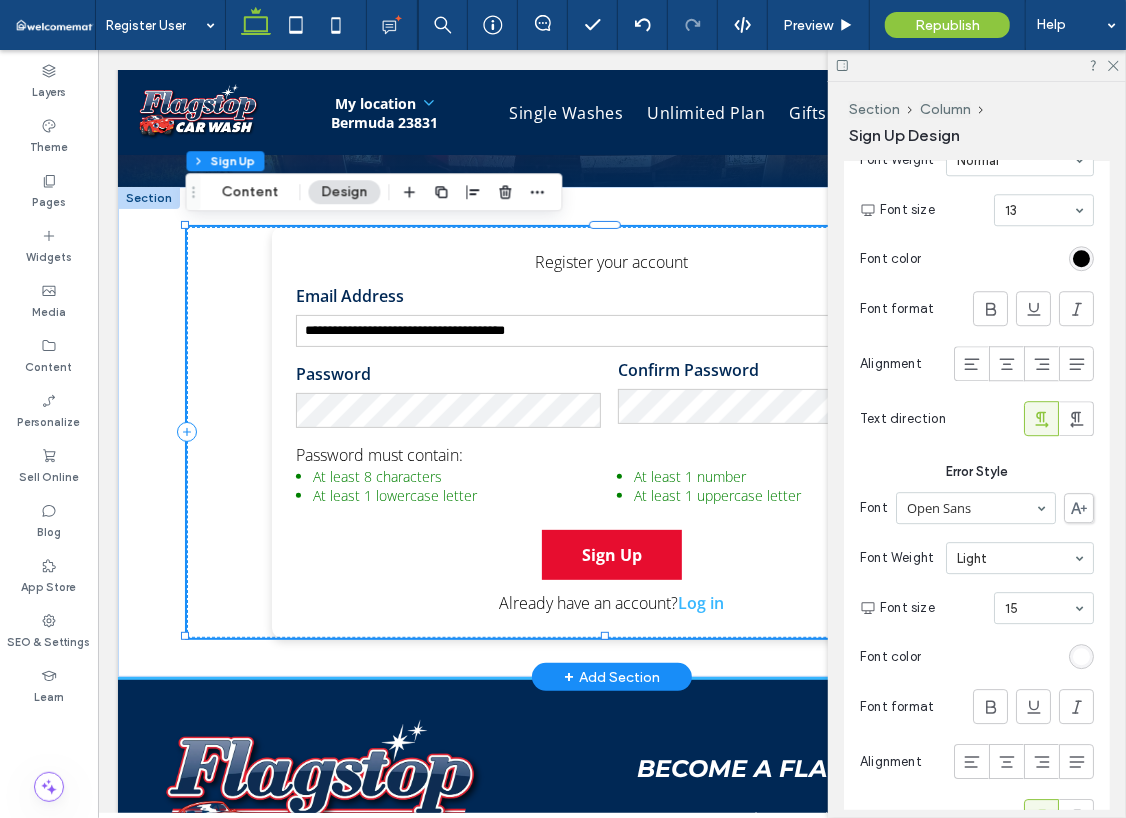 click at bounding box center (1081, 656) 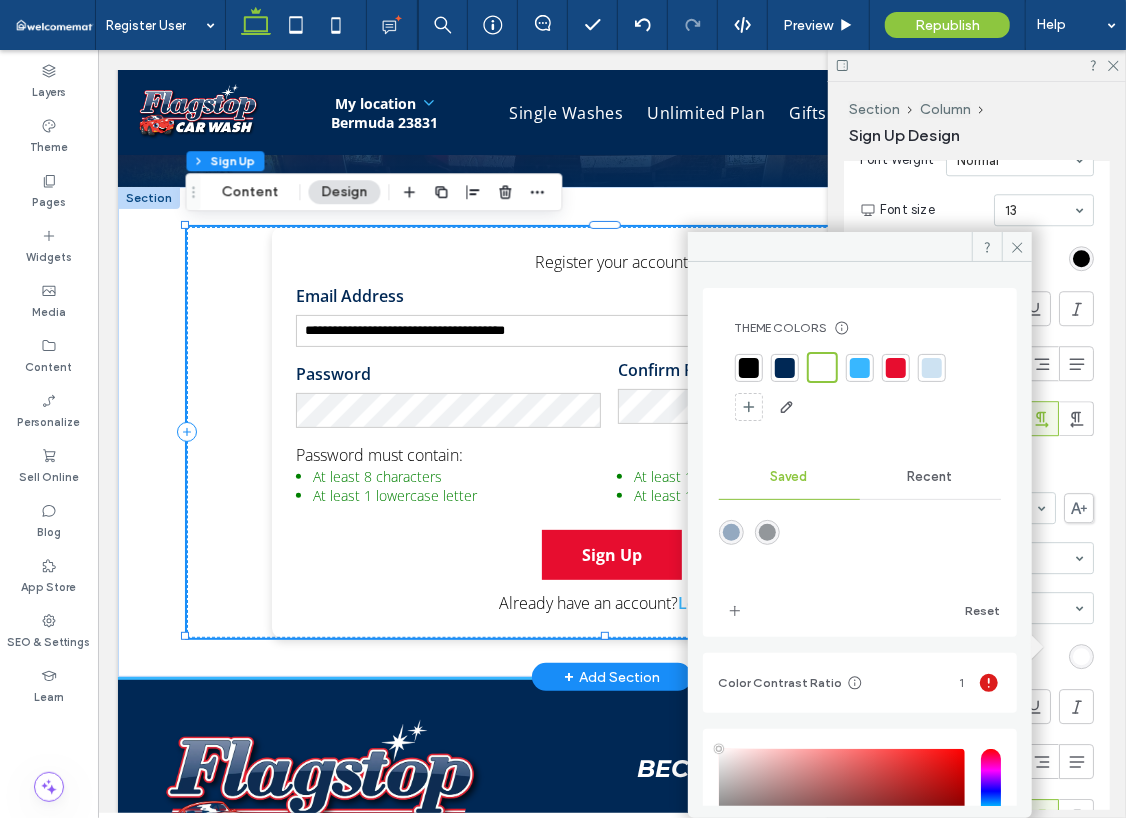 click at bounding box center [896, 368] 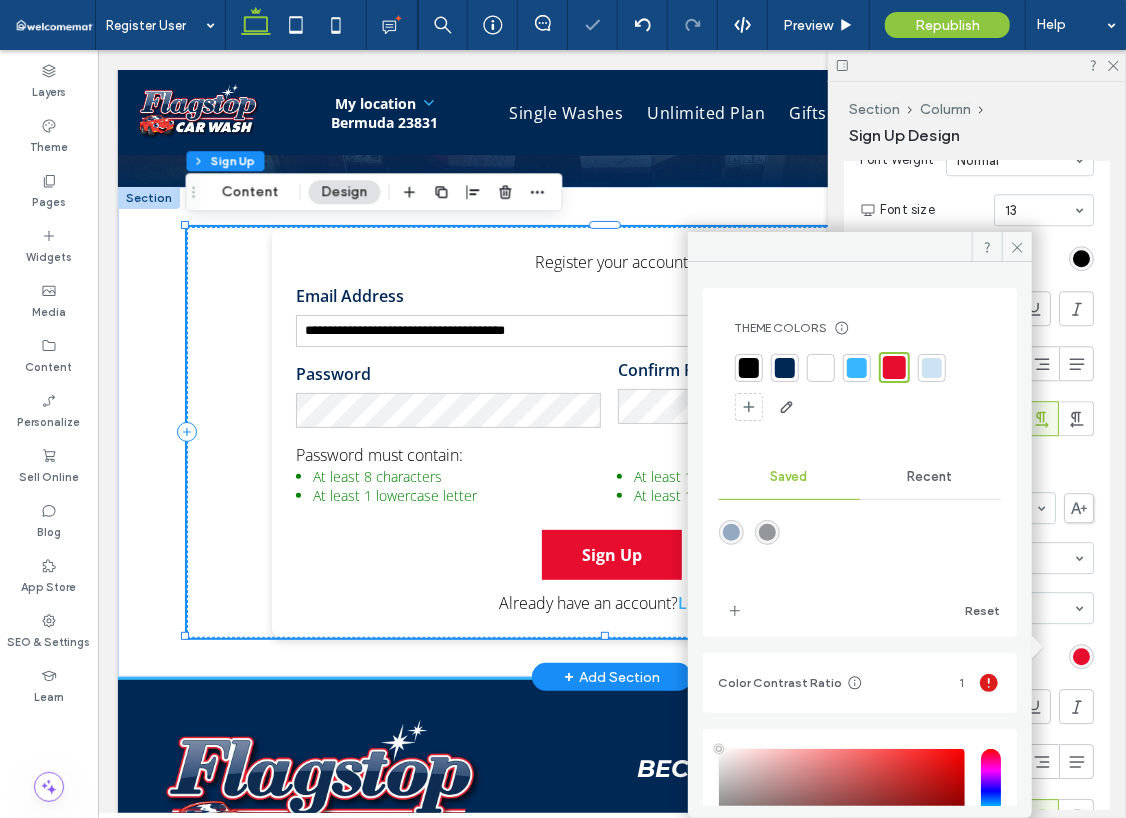 click on "Form Fields Labels Style Font Open Sans Font Weight Semibold Font size 16 Font color Font format Alignment Text direction Background Color Image Background color Rounded Corners Corner radius * px Input Border Border *** Input Style Font Open Sans Font Weight Normal Font size 13 Font color Font format Alignment Text direction Error Style Font Open Sans Font Weight Light Font size 15 Font color Font format Alignment Text direction" at bounding box center [977, 62] 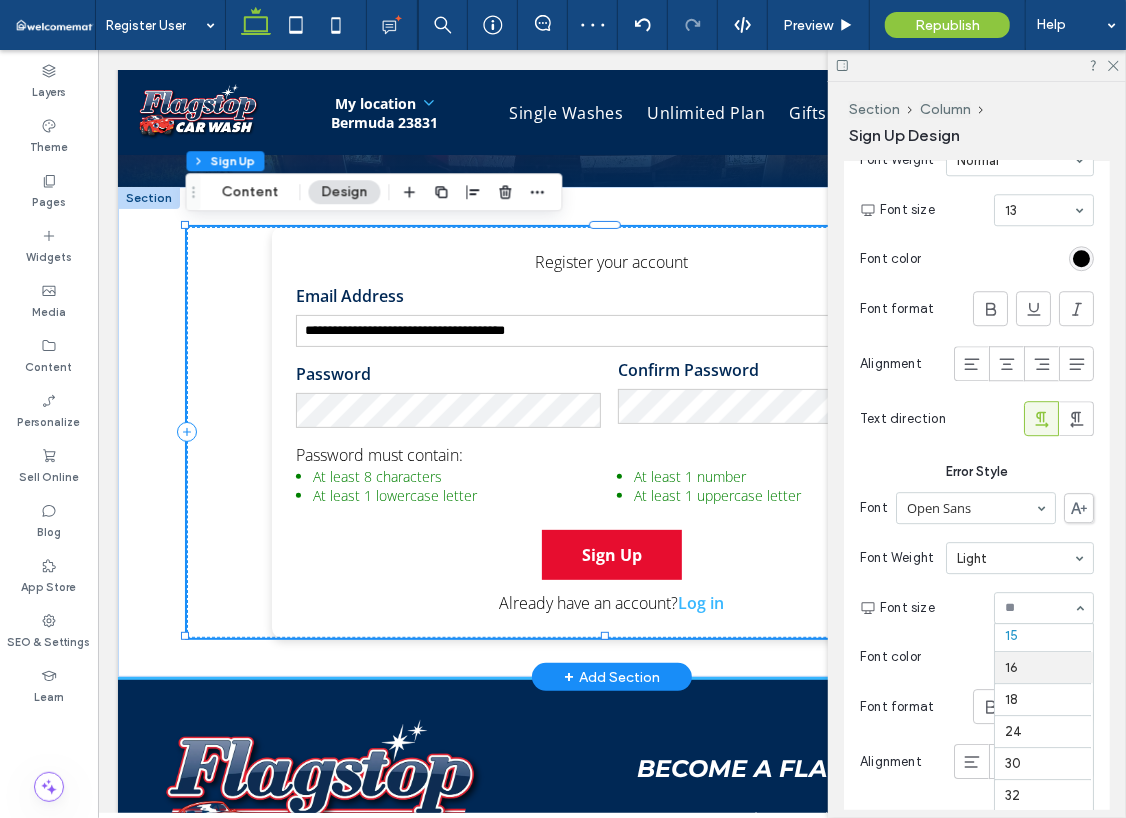 scroll, scrollTop: 128, scrollLeft: 0, axis: vertical 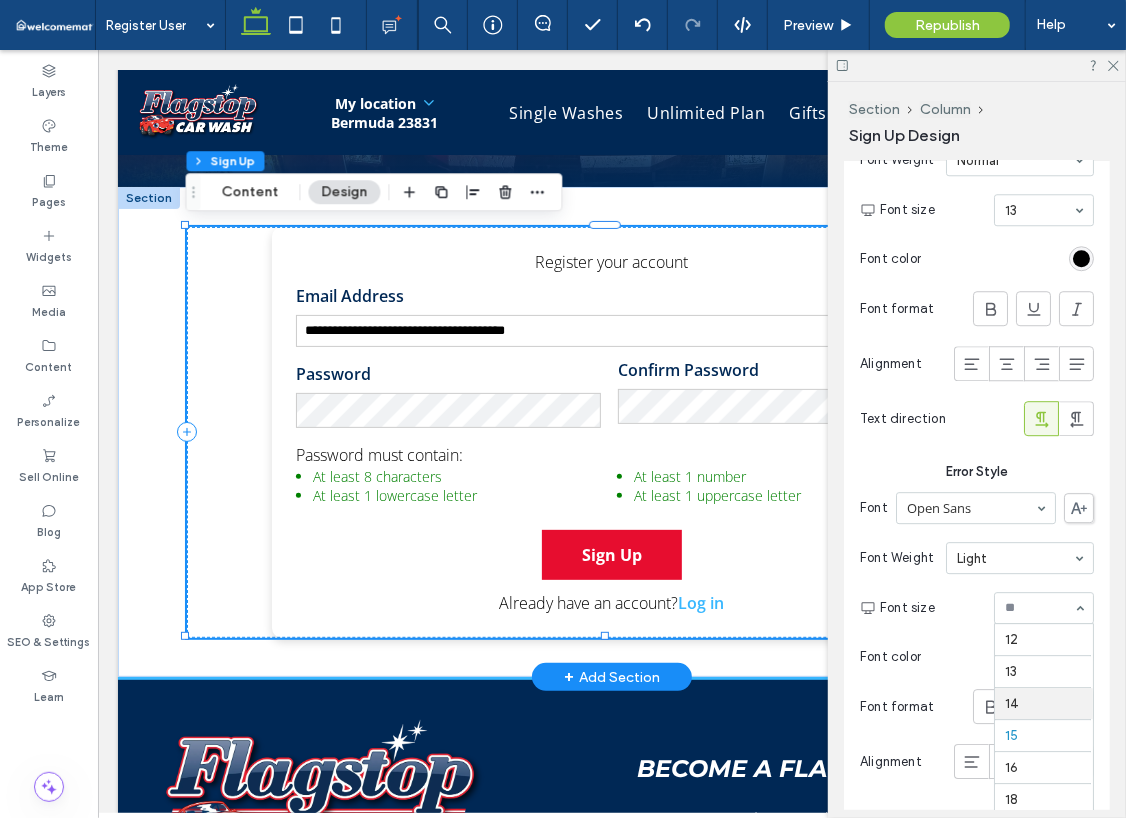 type on "*" 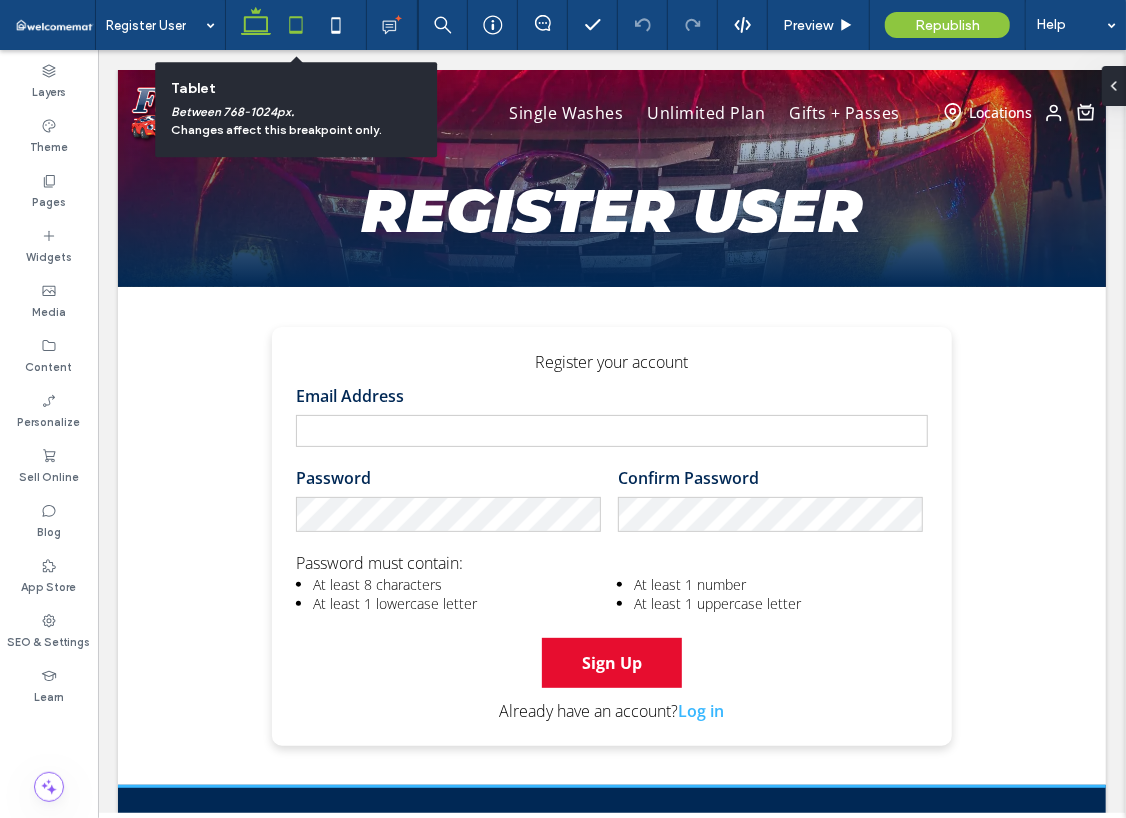 scroll, scrollTop: 0, scrollLeft: 0, axis: both 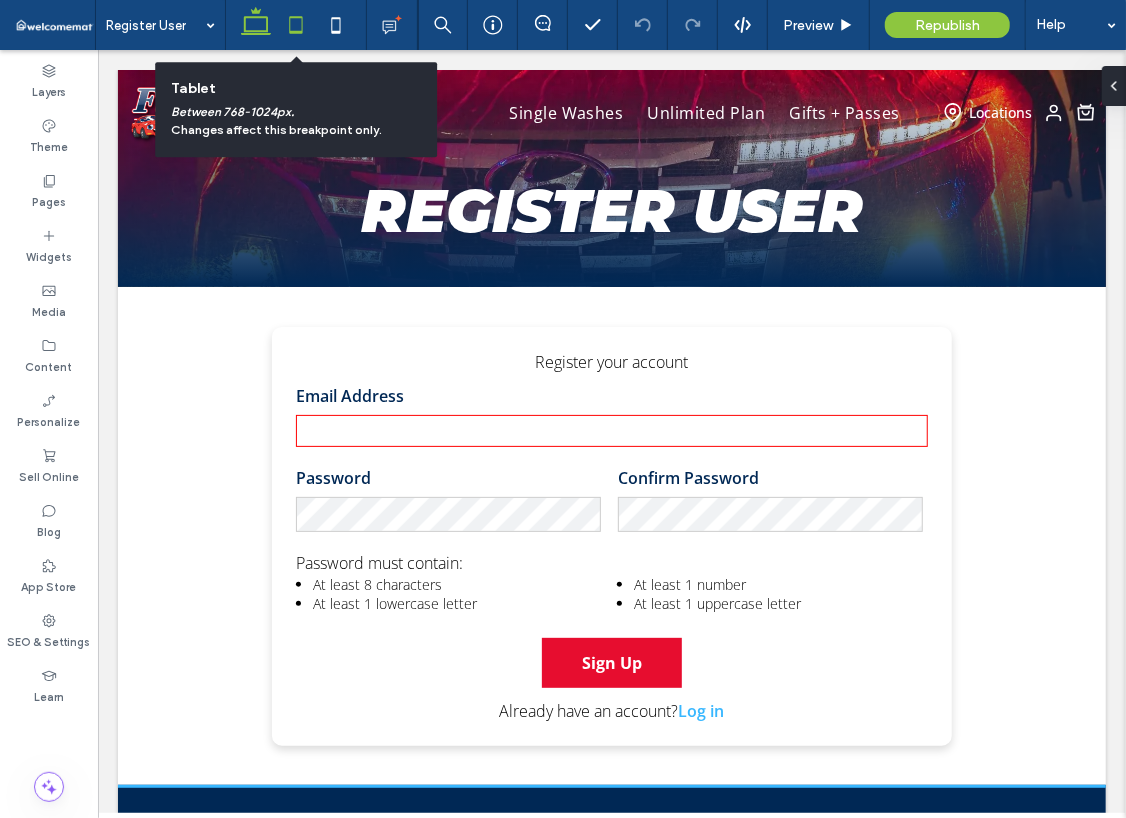 type on "**********" 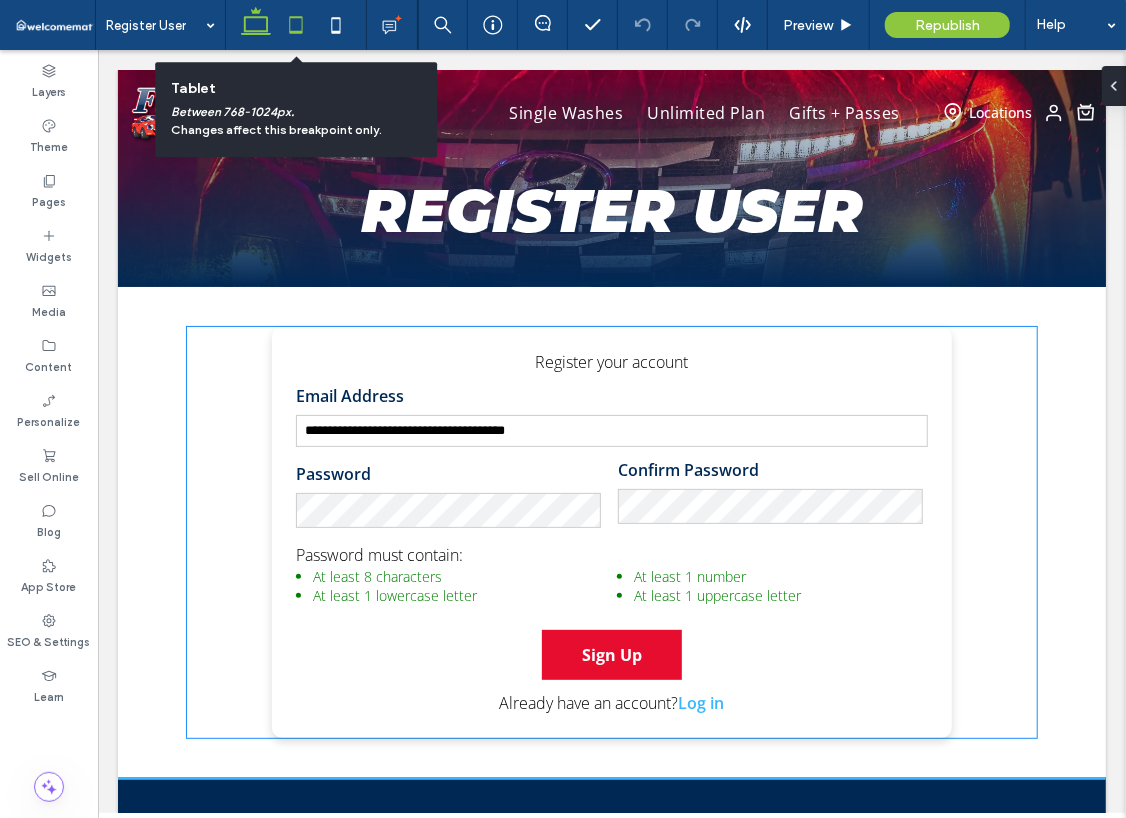 click on "**********" at bounding box center [611, 430] 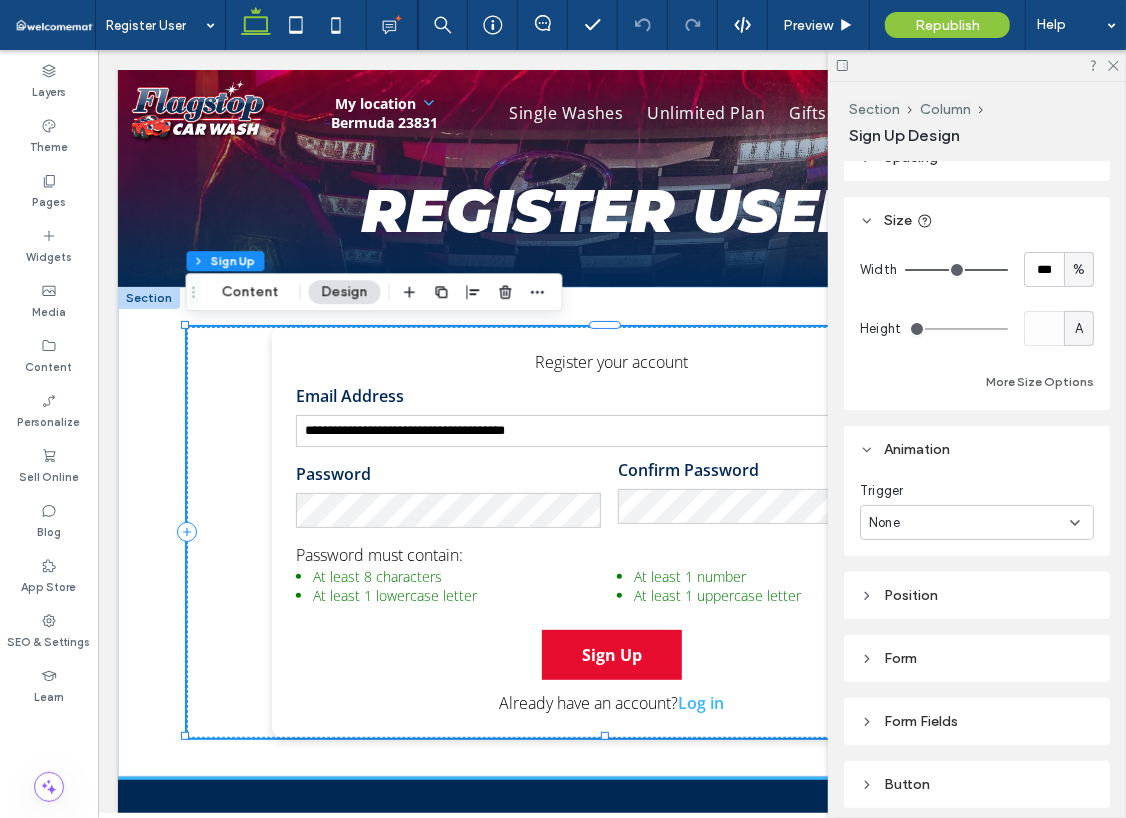 scroll, scrollTop: 175, scrollLeft: 0, axis: vertical 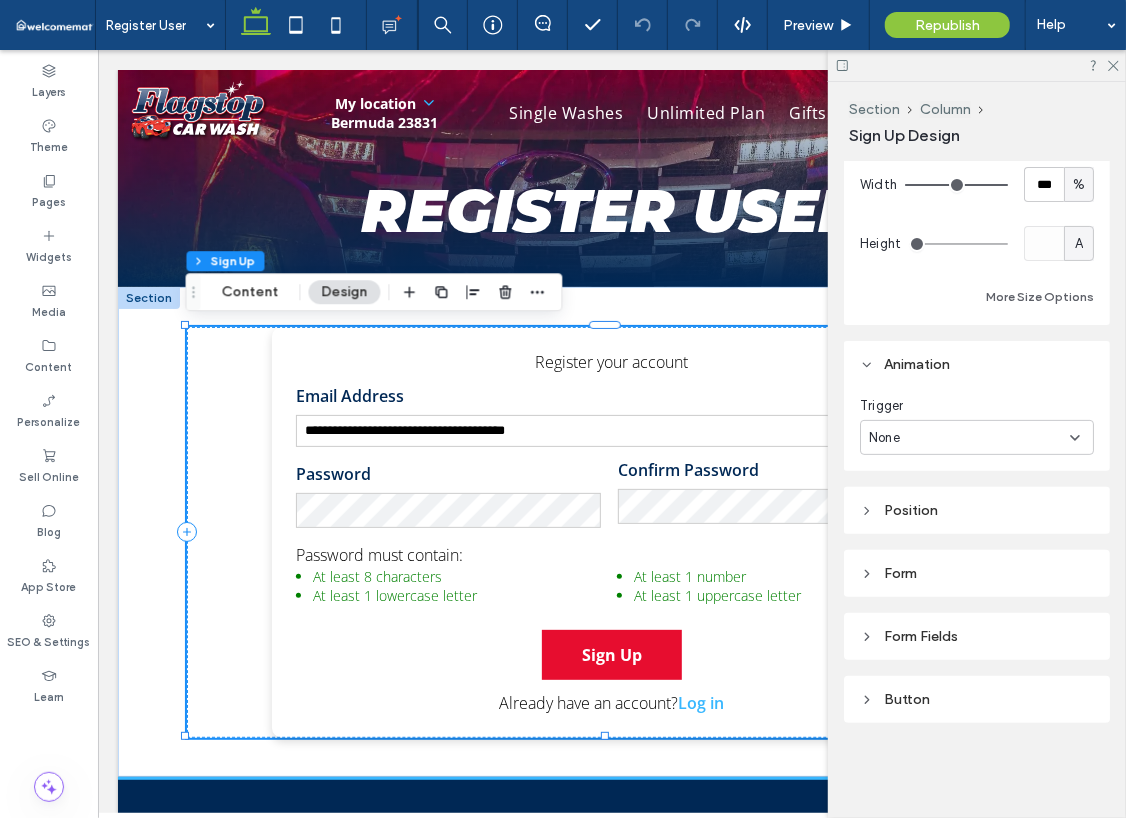 drag, startPoint x: 906, startPoint y: 634, endPoint x: 918, endPoint y: 643, distance: 15 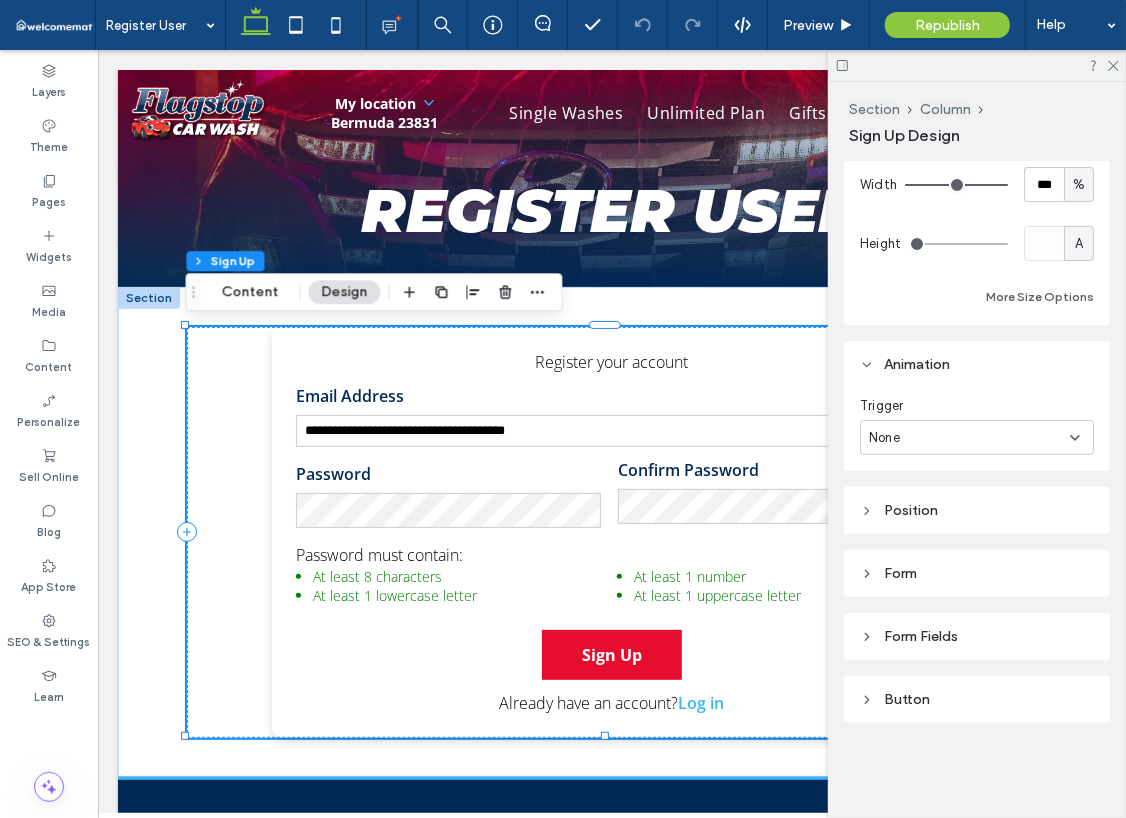 click on "Form Fields" at bounding box center (977, 636) 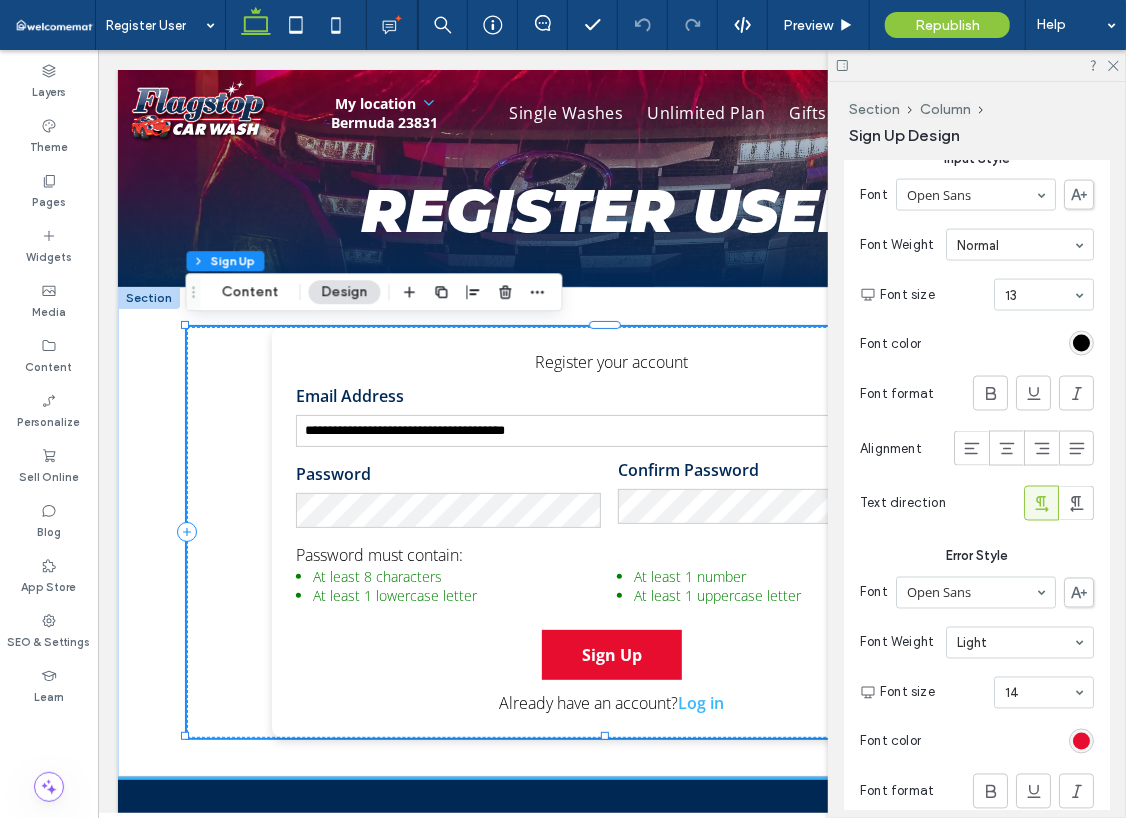 scroll, scrollTop: 1728, scrollLeft: 0, axis: vertical 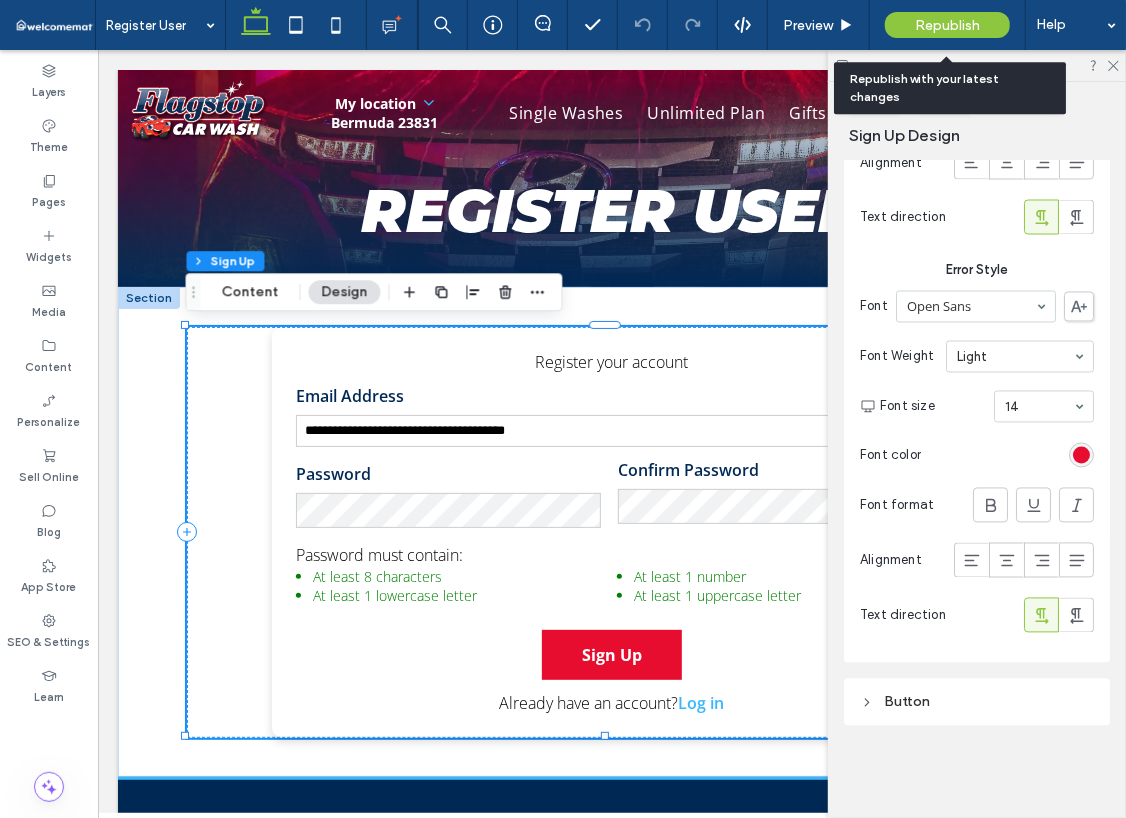 click on "Republish" at bounding box center [947, 25] 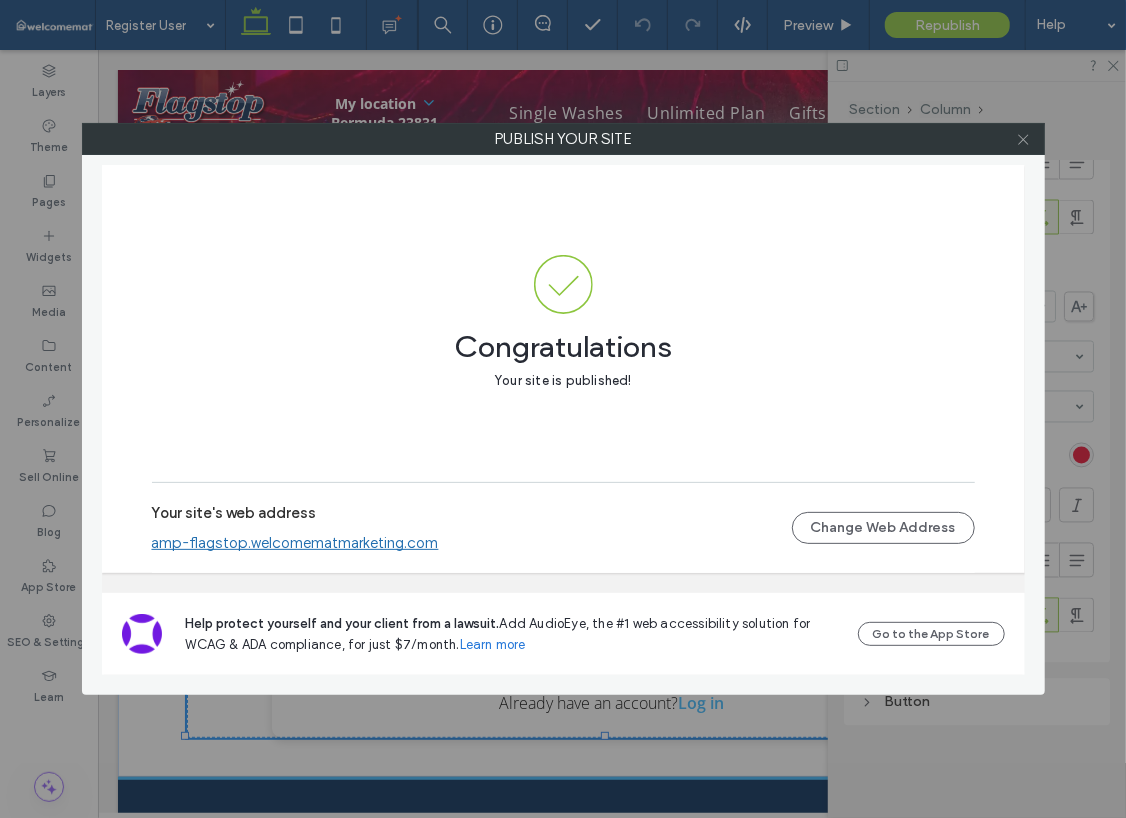 click 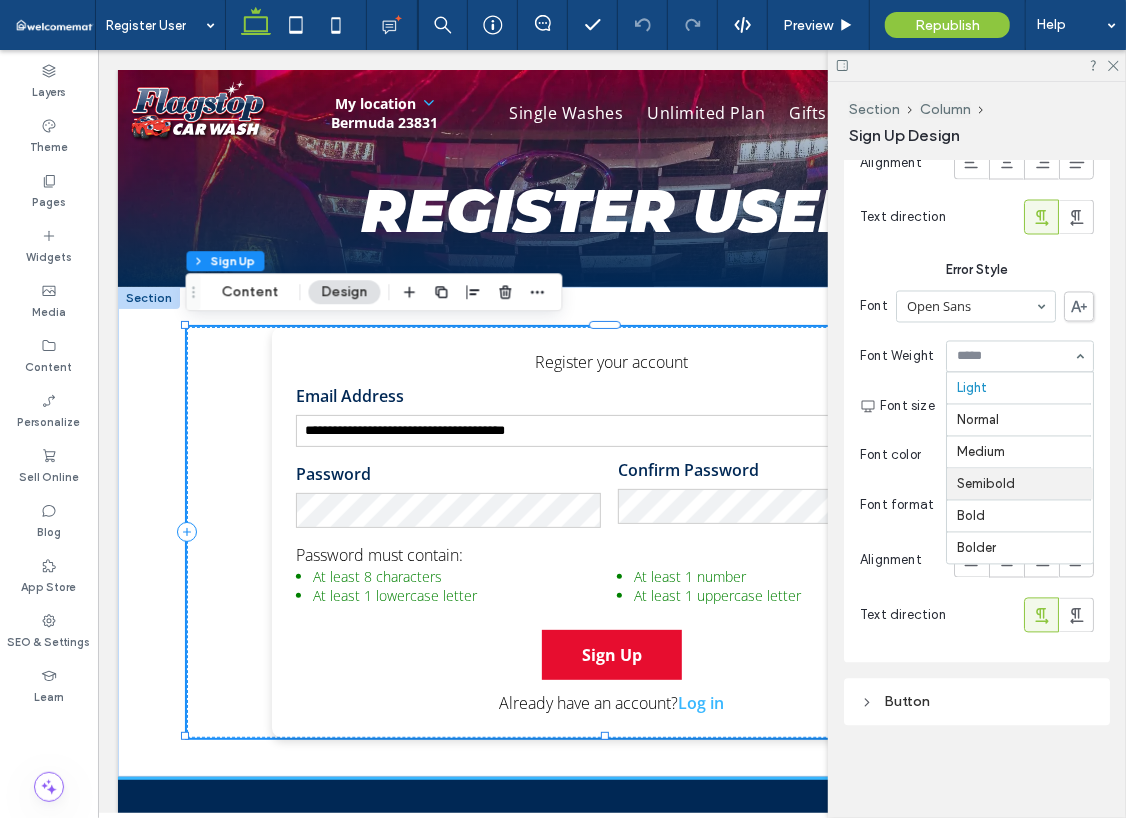 type on "*" 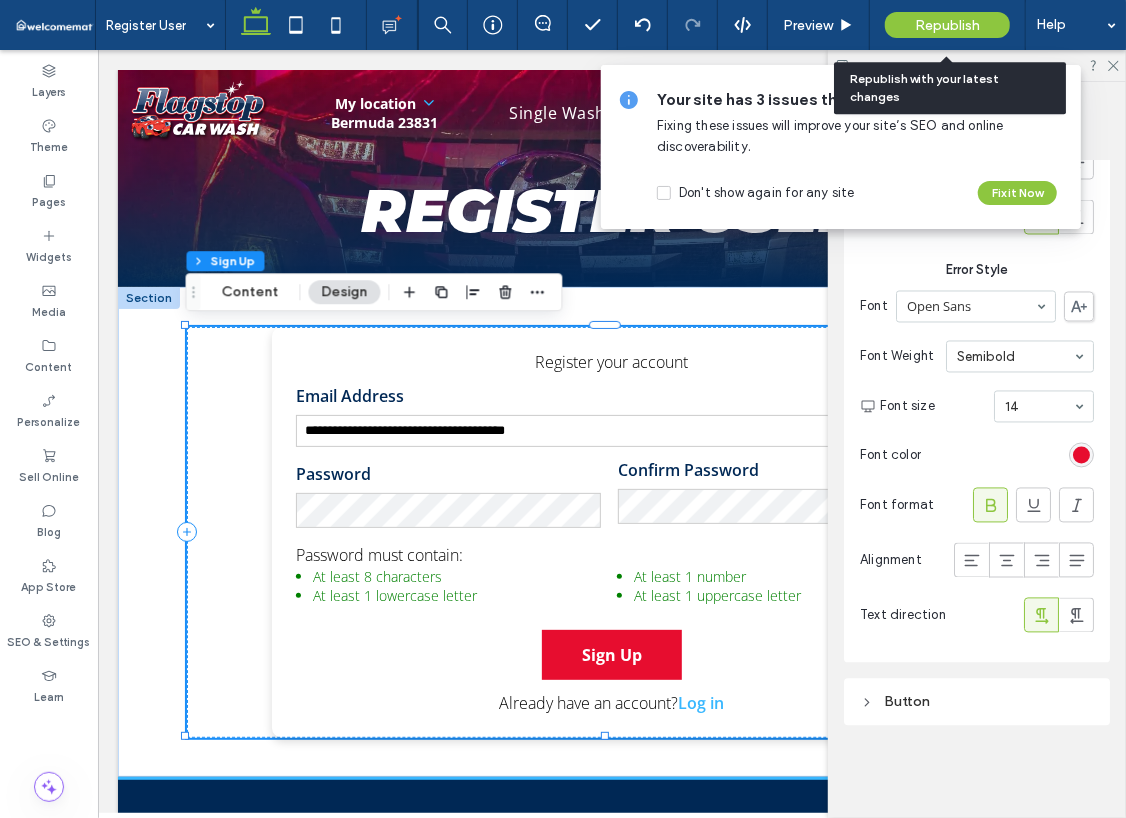 click on "Republish" at bounding box center [947, 25] 